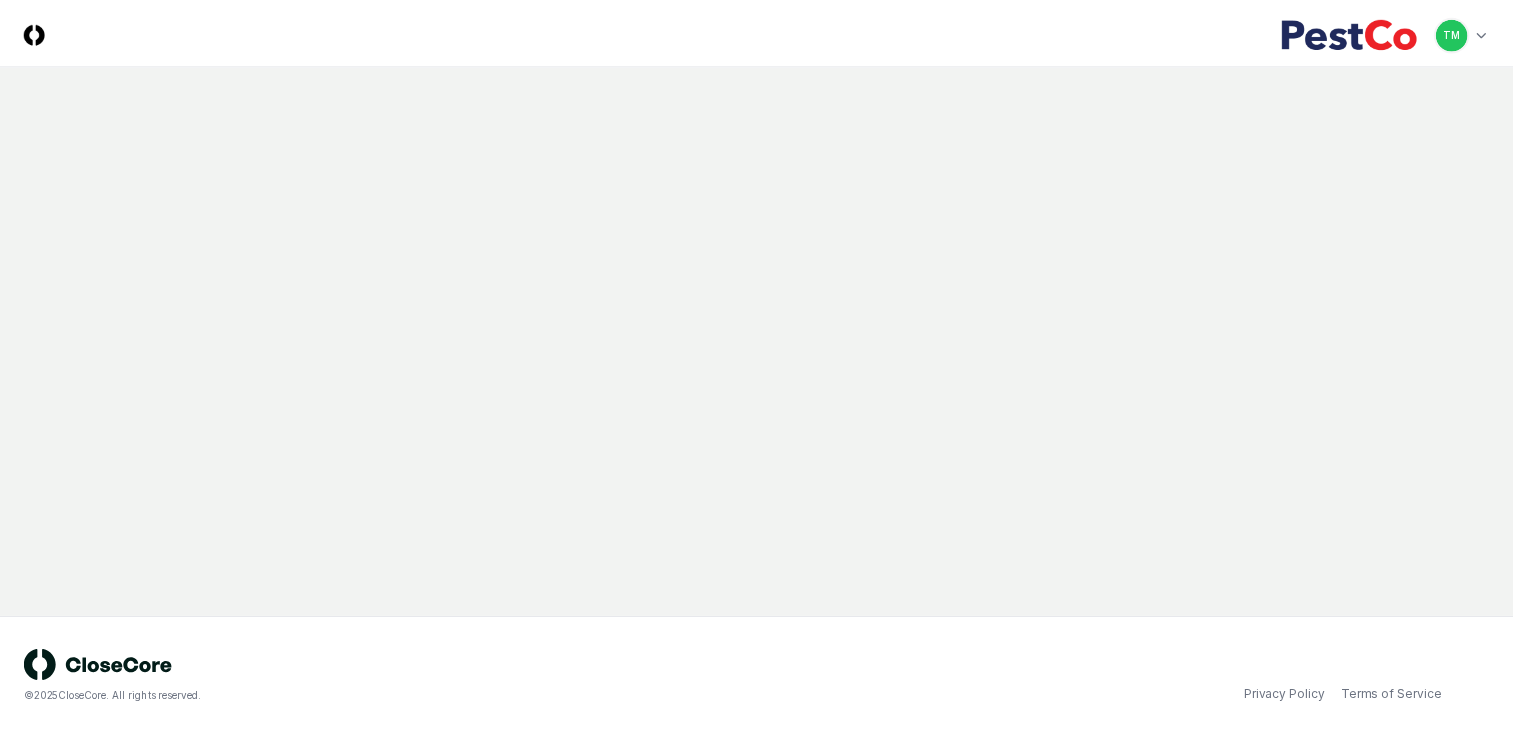 scroll, scrollTop: 0, scrollLeft: 0, axis: both 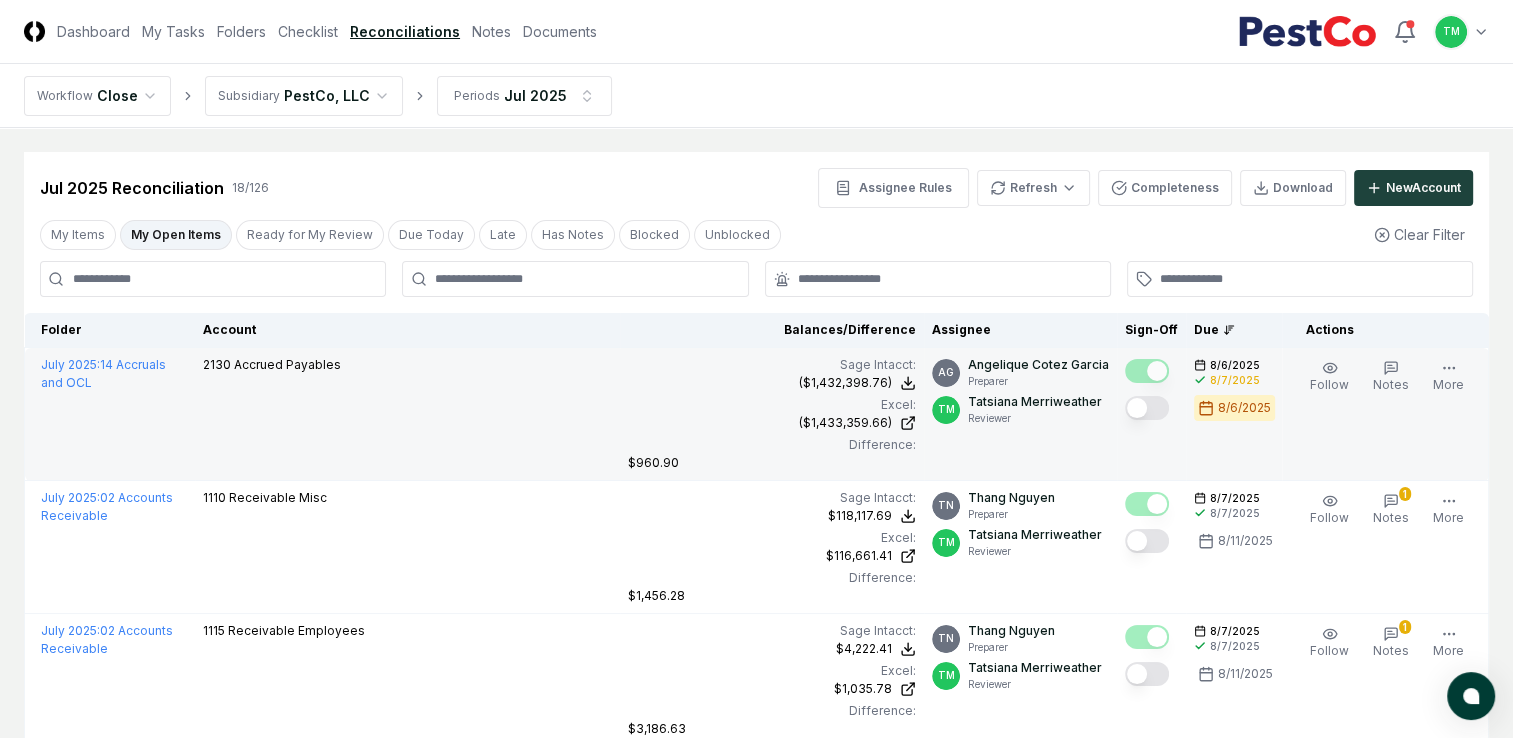 click at bounding box center [1147, 408] 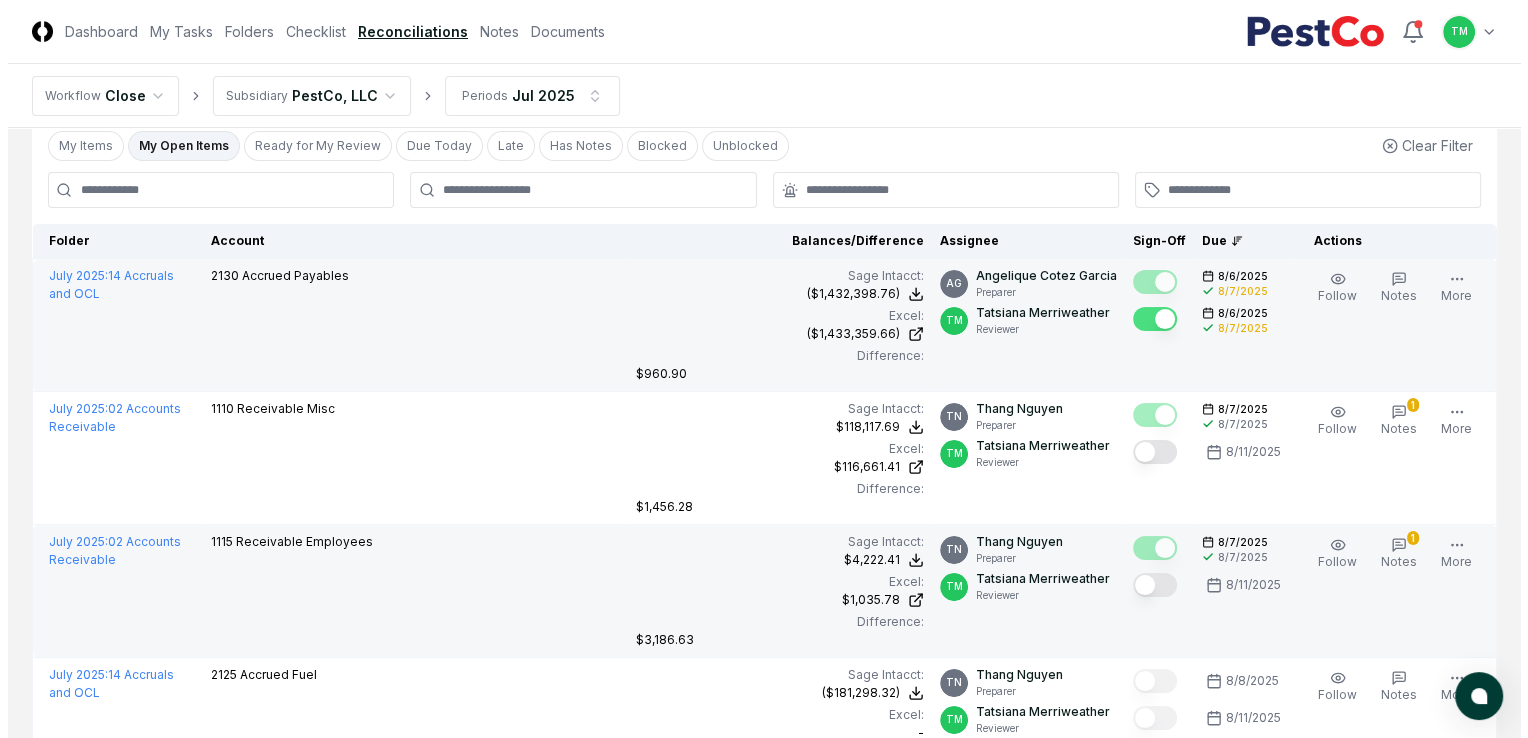 scroll, scrollTop: 200, scrollLeft: 0, axis: vertical 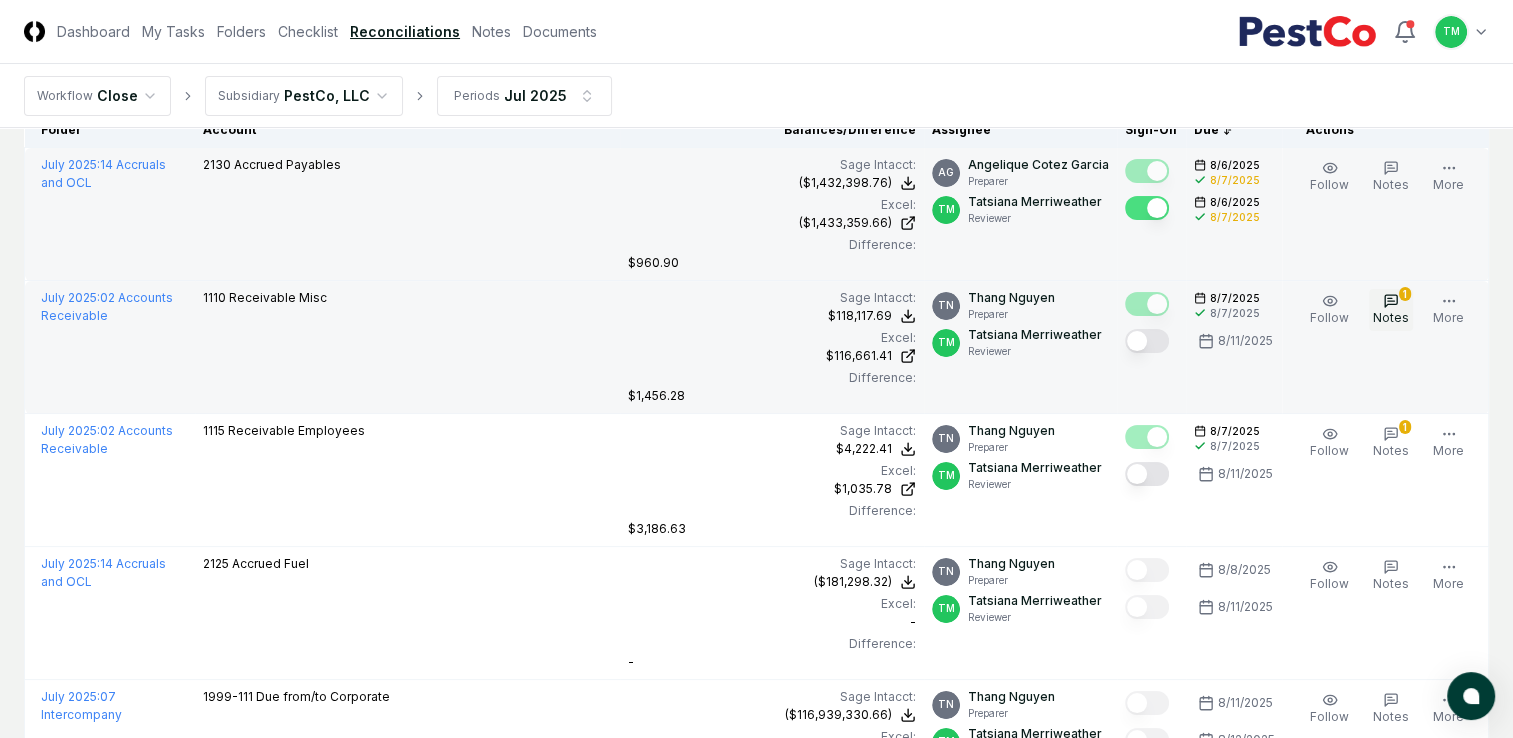 click 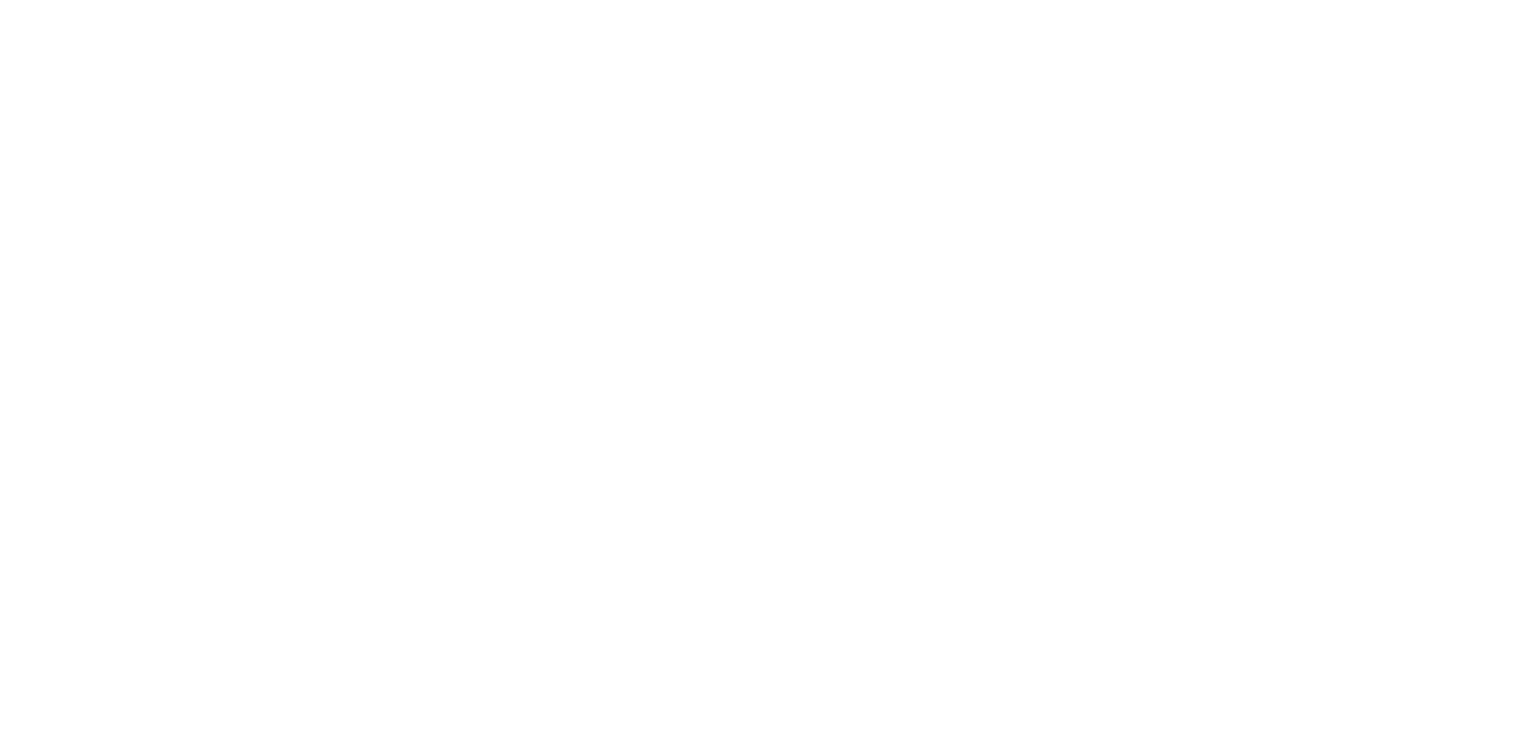 scroll, scrollTop: 0, scrollLeft: 0, axis: both 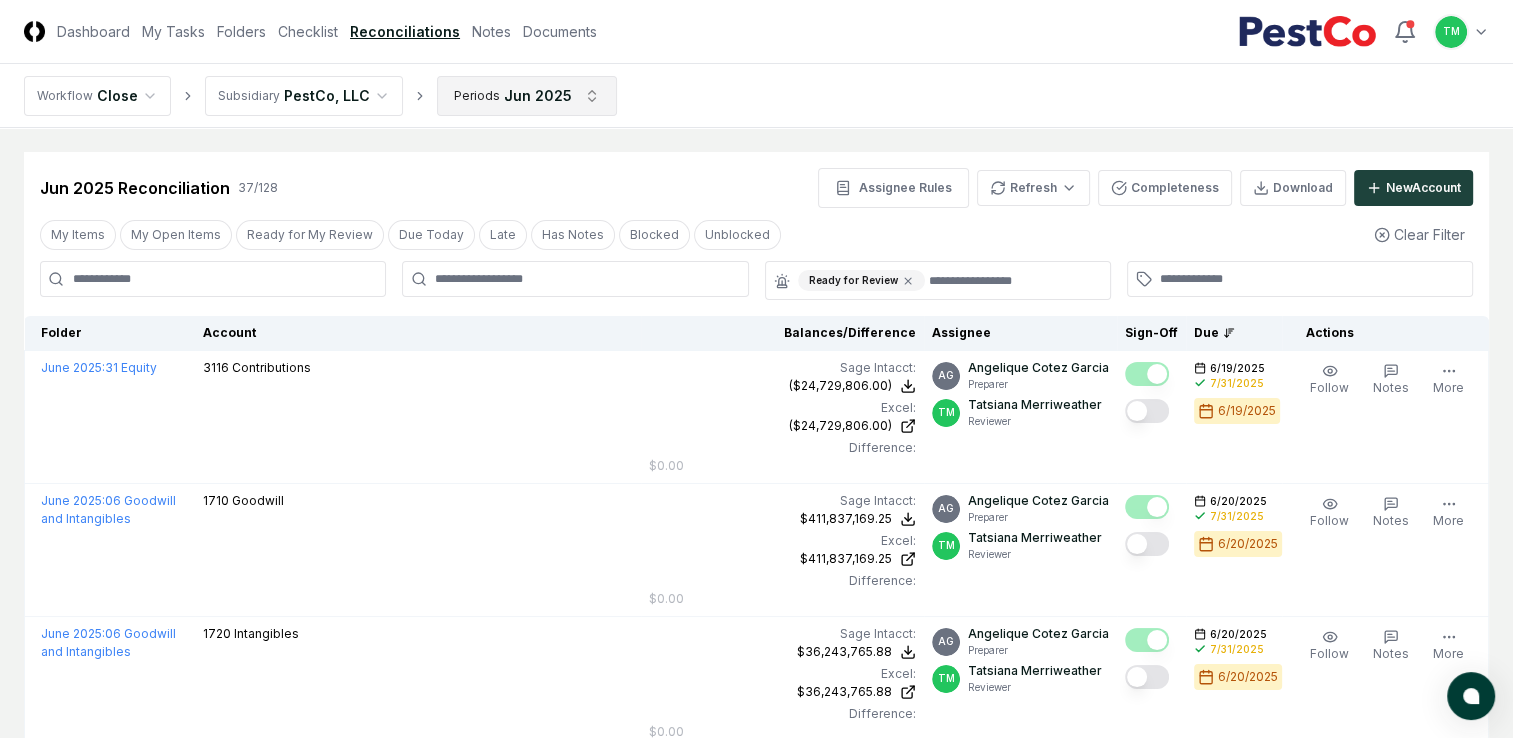 click on "CloseCore Dashboard My Tasks Folders Checklist Reconciliations Notes Documents Toggle navigation menu   TM Toggle user menu Workflow Close Subsidiary PestCo, LLC Periods Jun 2025 Cancel Reassign Jun 2025 Reconciliation 37 / 128 Assignee Rules Refresh Completeness Download New  Account My Items My Open Items Ready for My Review Due Today Late Has Notes Blocked Unblocked Clear Filter Ready for Review Folder Account Balances/Difference Per  Sage Intacct Per Excel Difference Assignee Sign-Off   Due Actions June 2025 :  31 Equity 3116   Contributions Sage Intacct : ($24,729,806.00) Excel: ($24,729,806.00) Difference: $0.00 ($24,729,806.00) ($24,729,806.00) $0.00 AG Angelique Cotez Garcia Preparer TM Tatsiana Merriweather Reviewer [DATE] [DATE] [DATE] Follow Notes Edit Task More June 2025 :  06 Goodwill and Intangibles 1710   Goodwill Sage Intacct : $411,837,169.25 Excel: $411,837,169.25 Difference: $0.00 $411,837,169.25 $411,837,169.25 $0.00 AG Angelique Cotez Garcia Preparer TM Tatsiana Merriweather" at bounding box center (756, 2707) 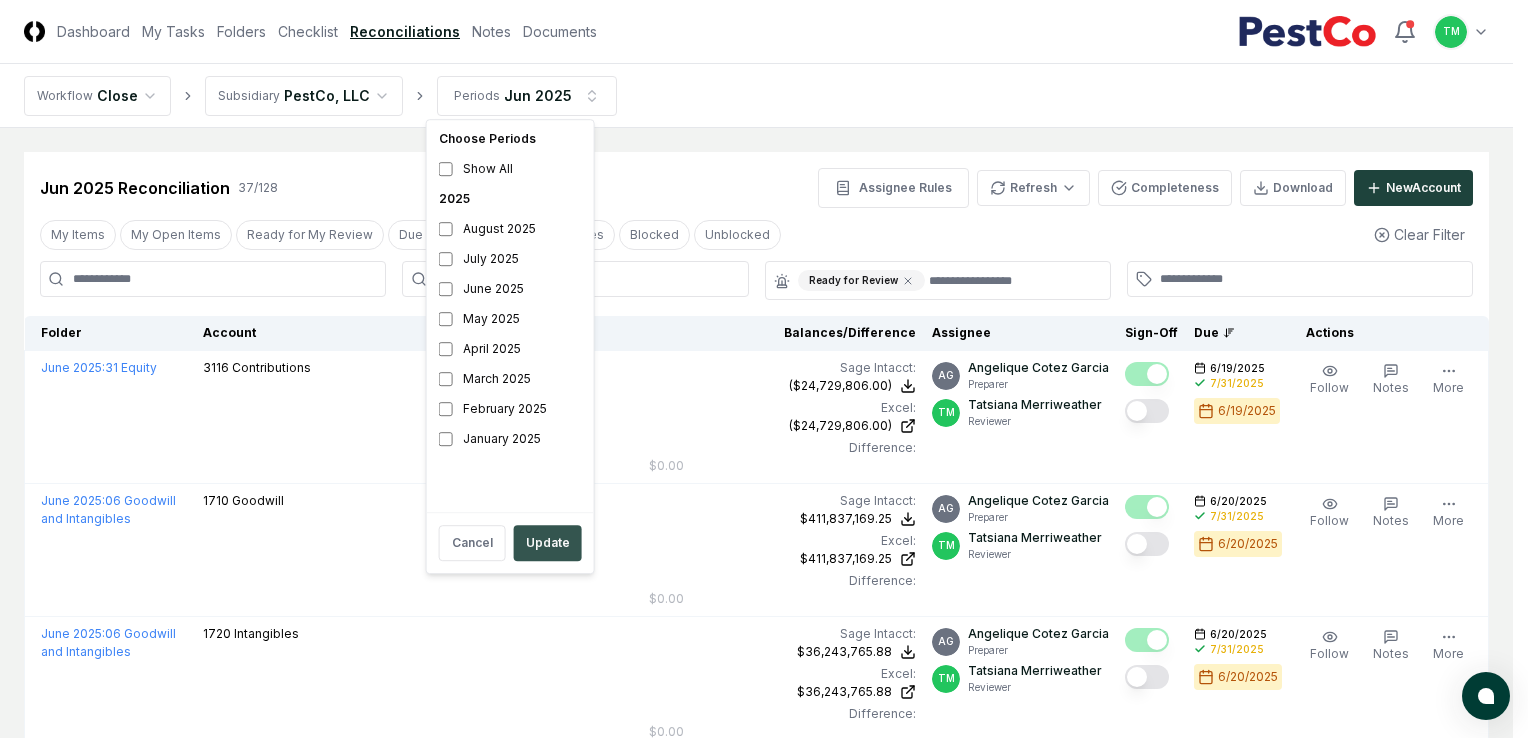 click on "Update" at bounding box center [548, 543] 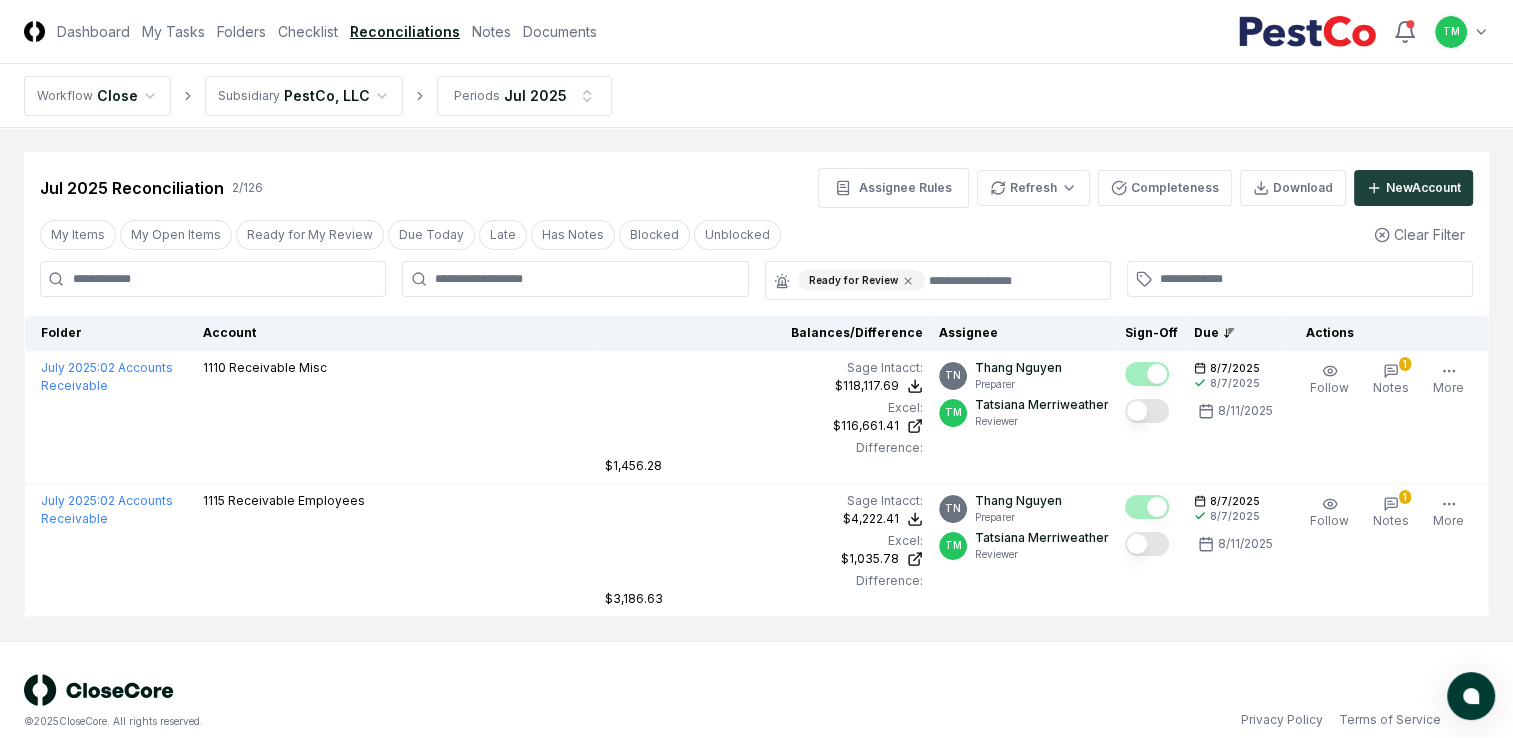 drag, startPoint x: 904, startPoint y: 279, endPoint x: 863, endPoint y: 314, distance: 53.90733 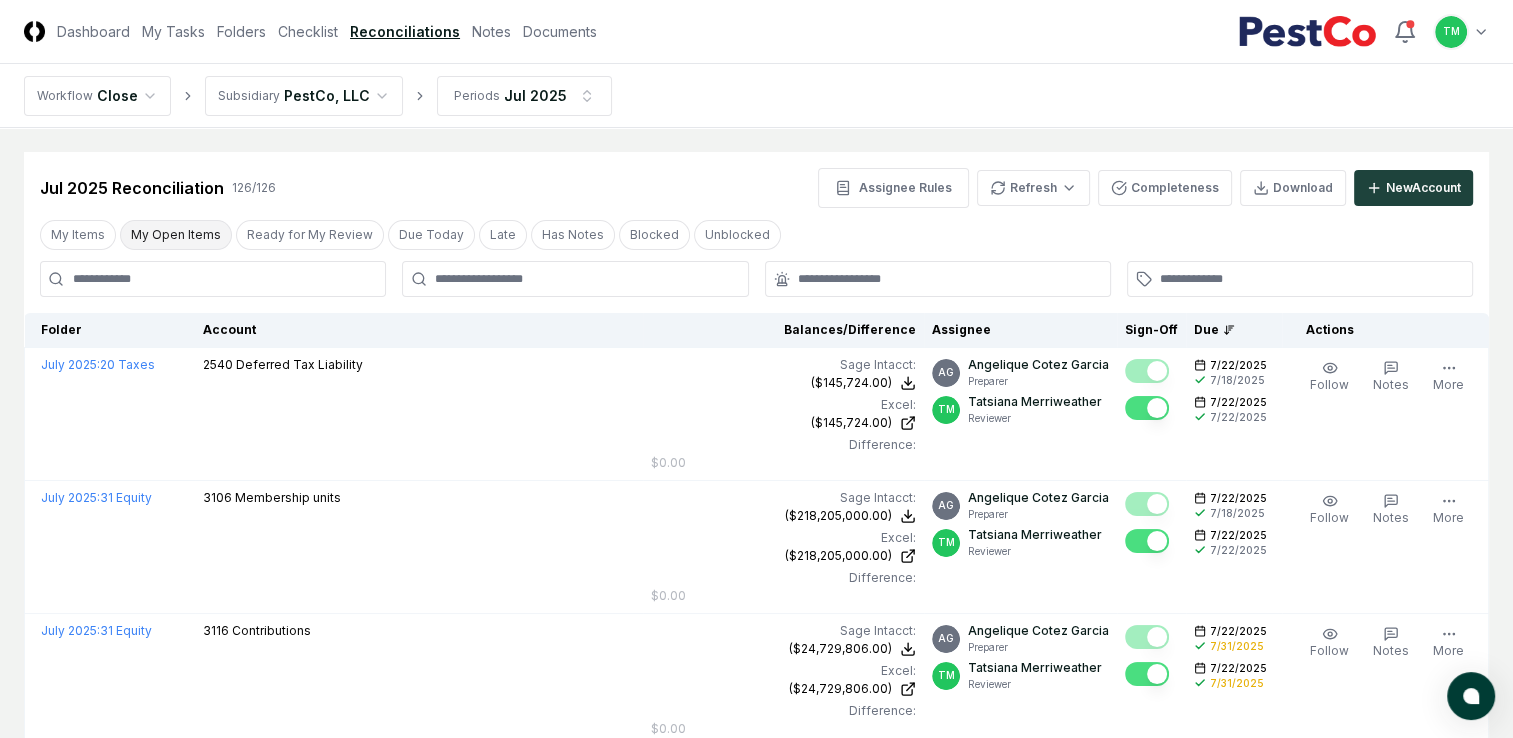 click on "My Open Items" at bounding box center [176, 235] 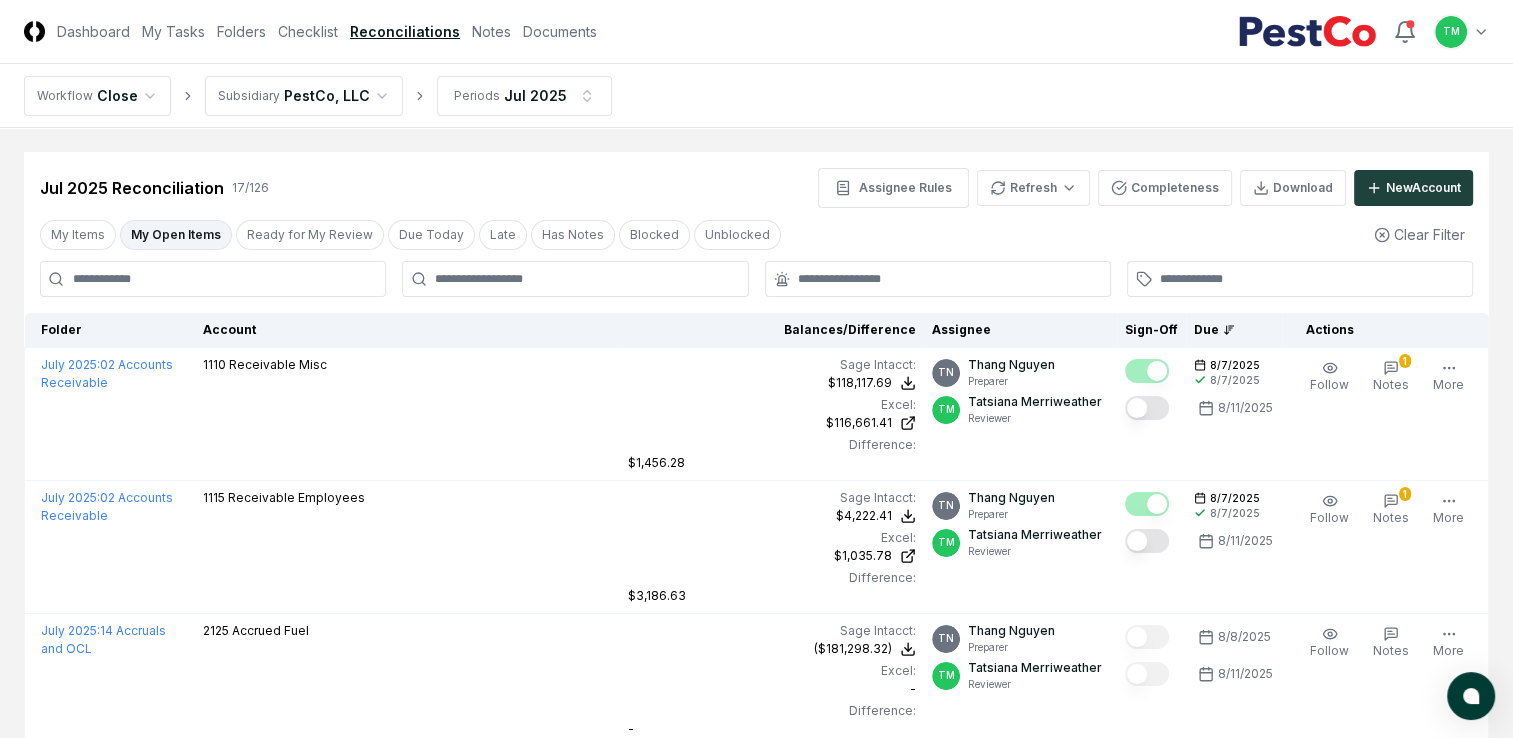 type 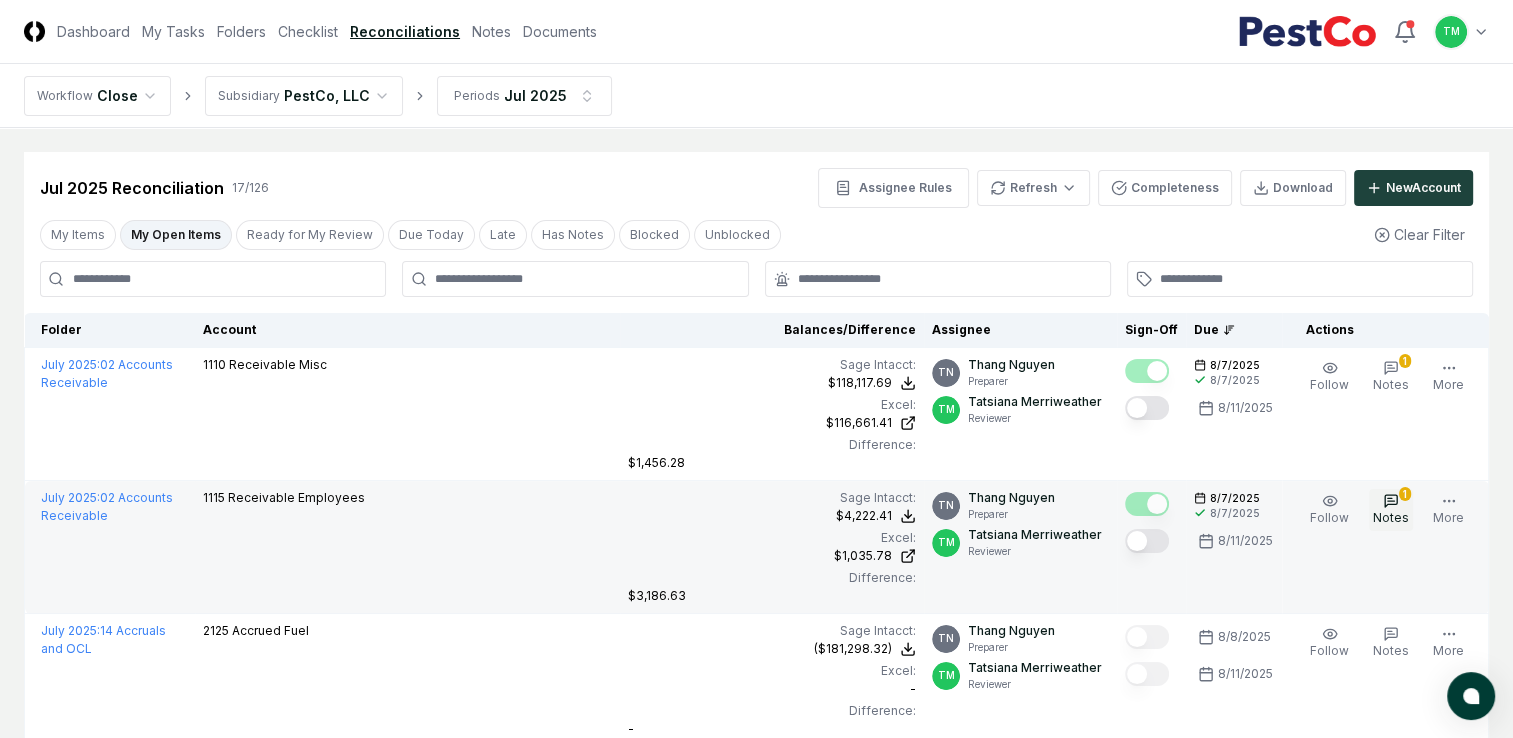 click 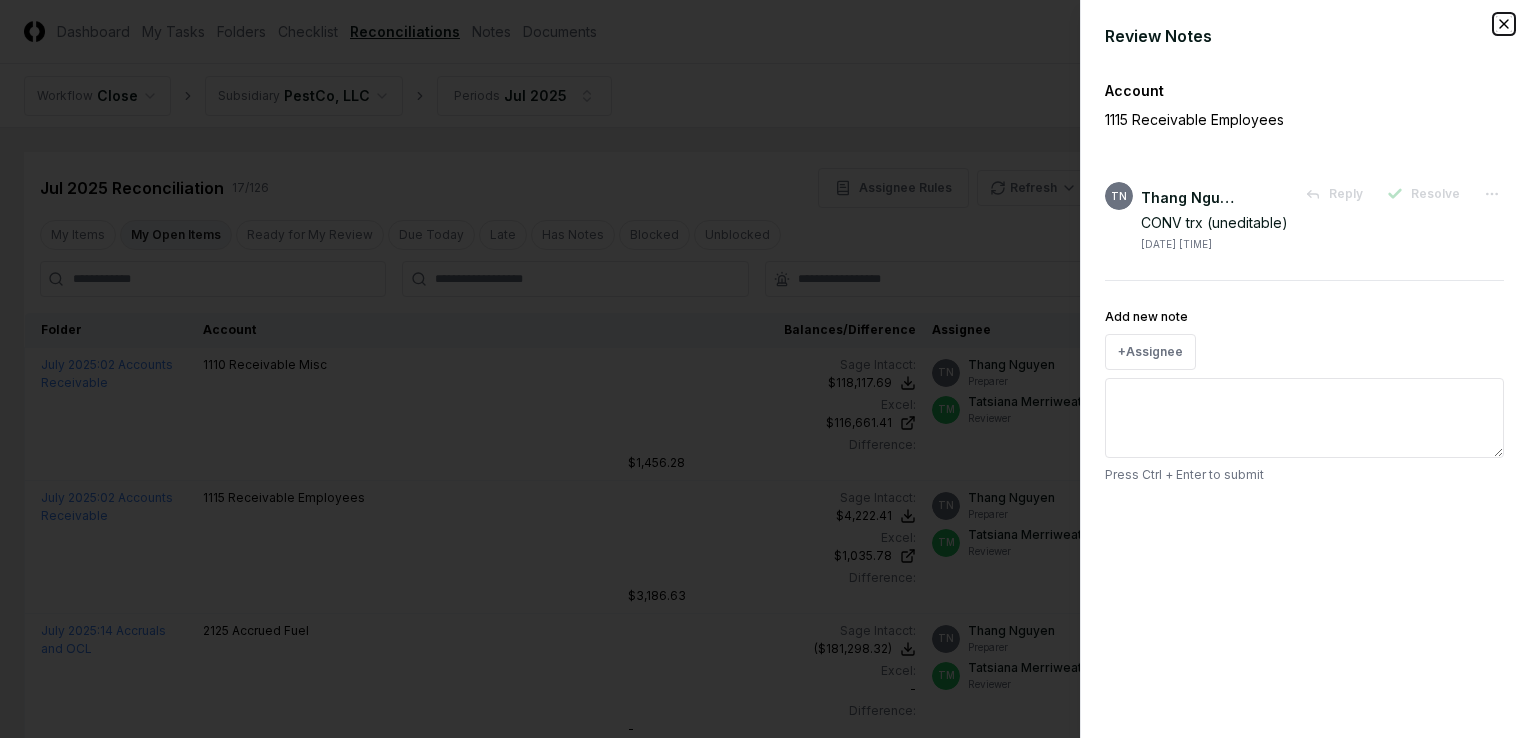 click 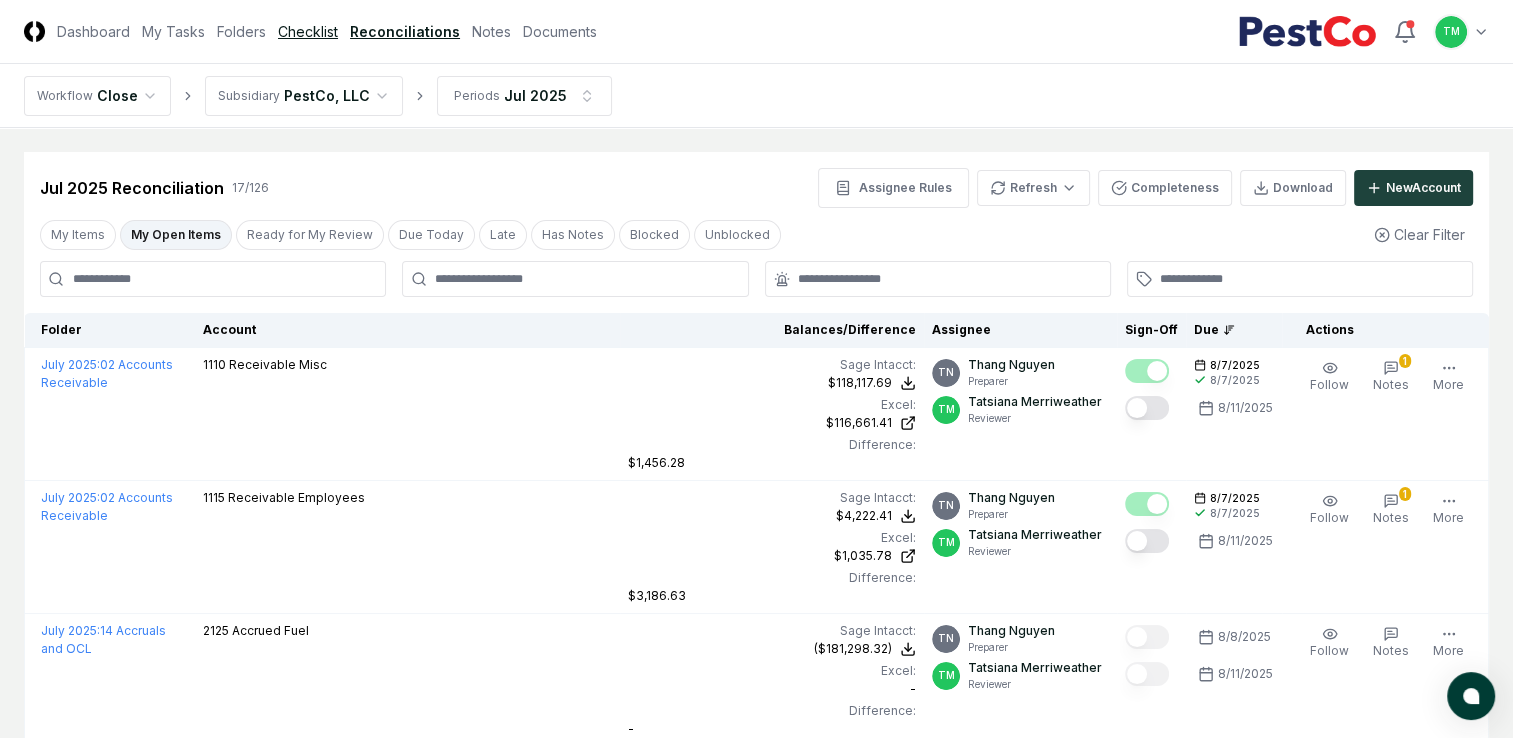 click on "Checklist" at bounding box center (308, 31) 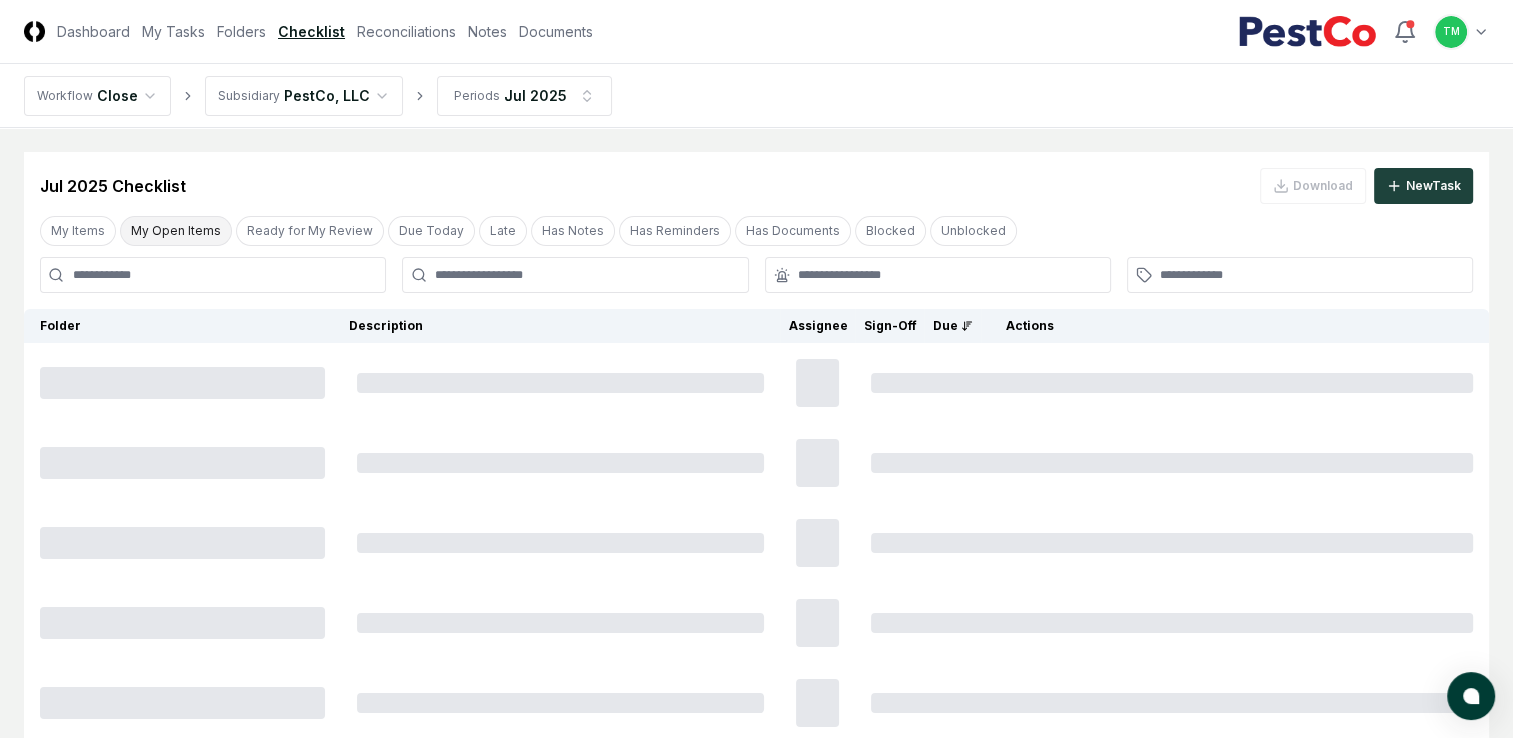 click on "My Open Items" at bounding box center [176, 231] 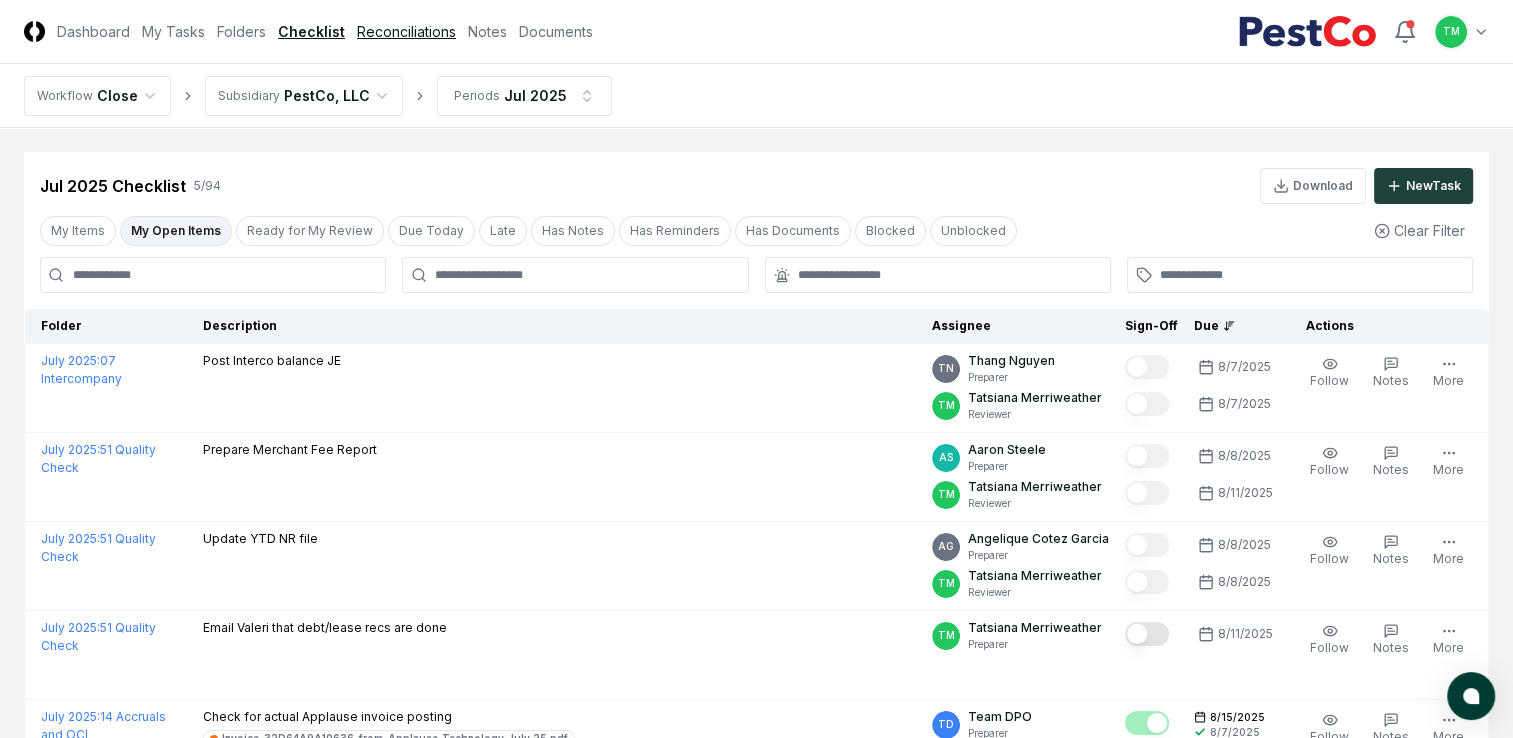 click on "Reconciliations" at bounding box center [406, 31] 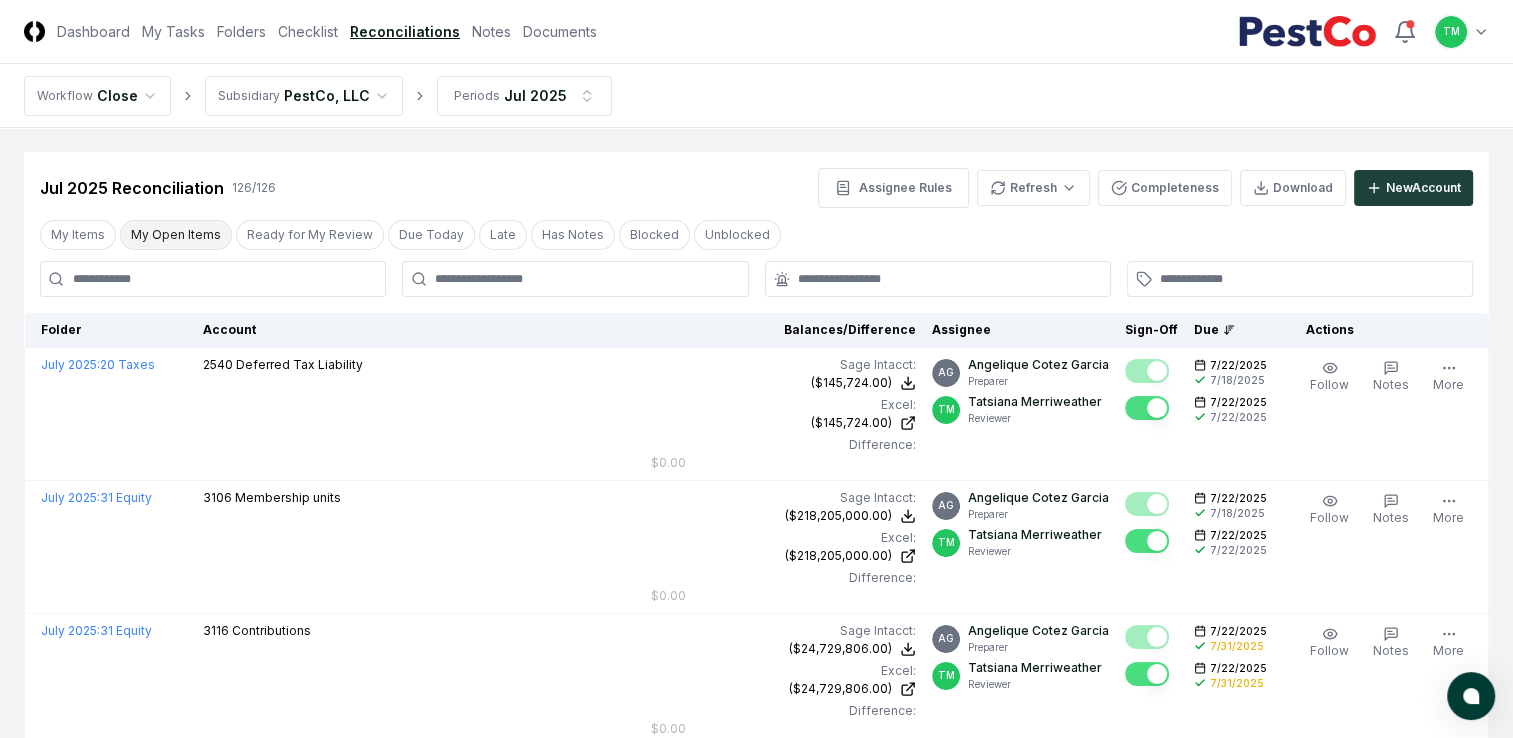 click on "My Open Items" at bounding box center (176, 235) 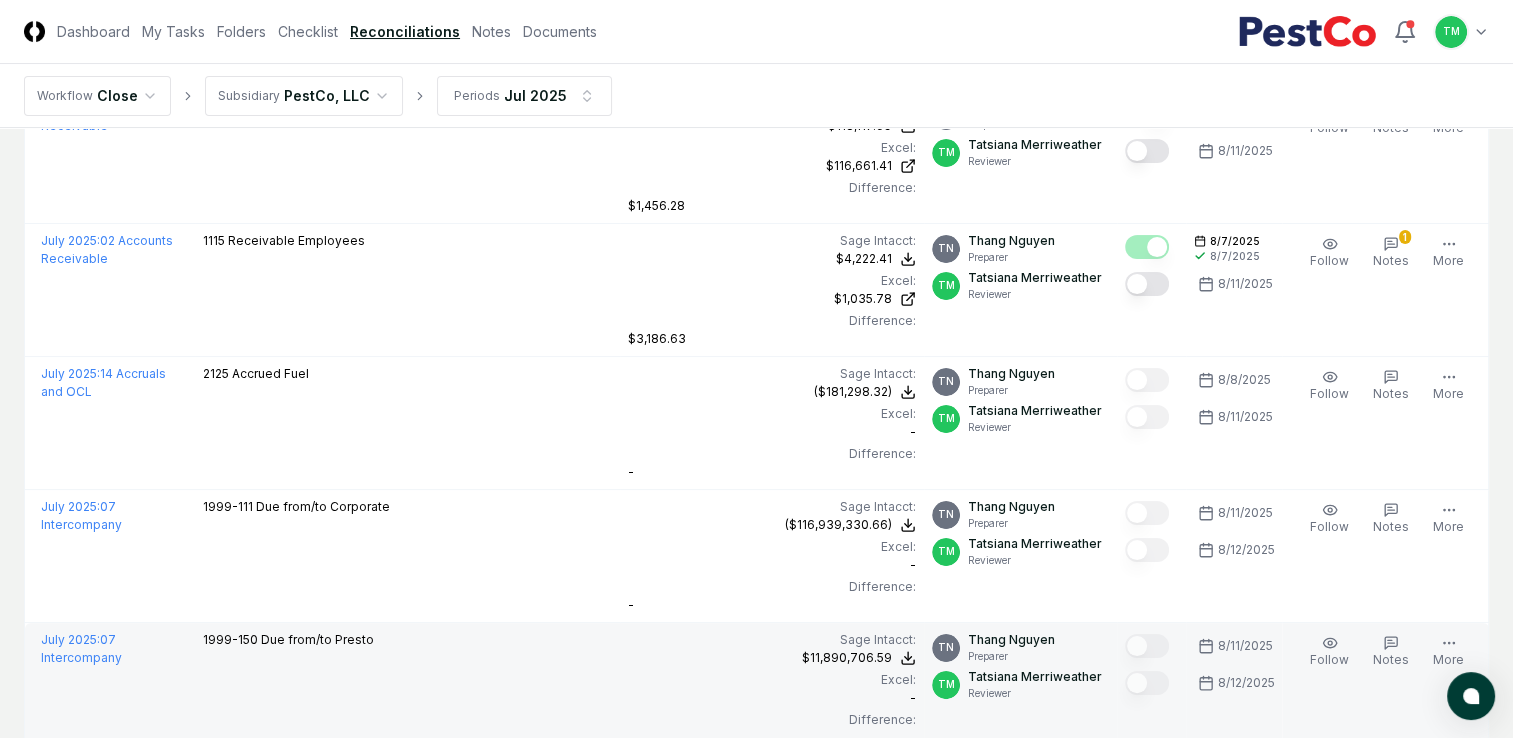 scroll, scrollTop: 100, scrollLeft: 0, axis: vertical 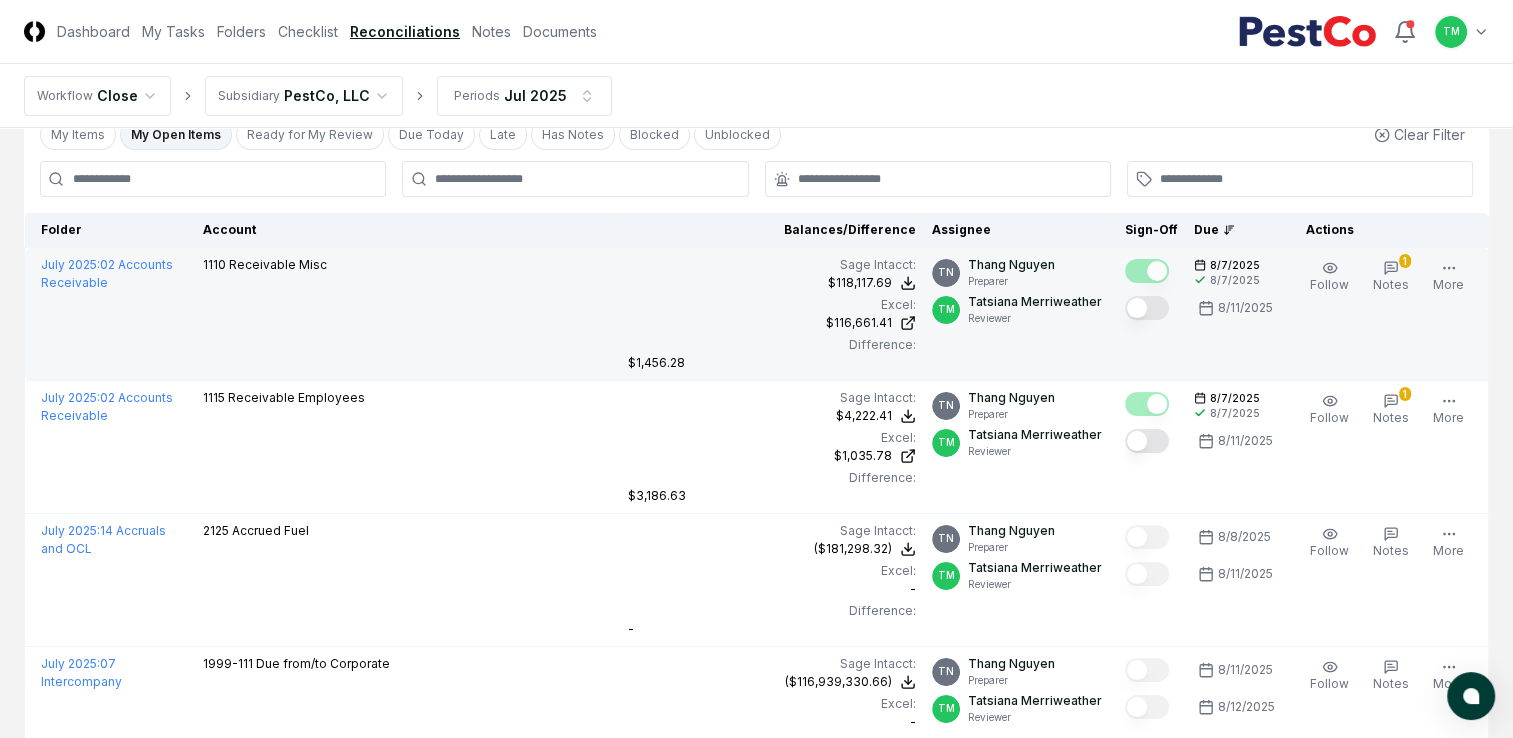 drag, startPoint x: 1162, startPoint y: 306, endPoint x: 1148, endPoint y: 330, distance: 27.784887 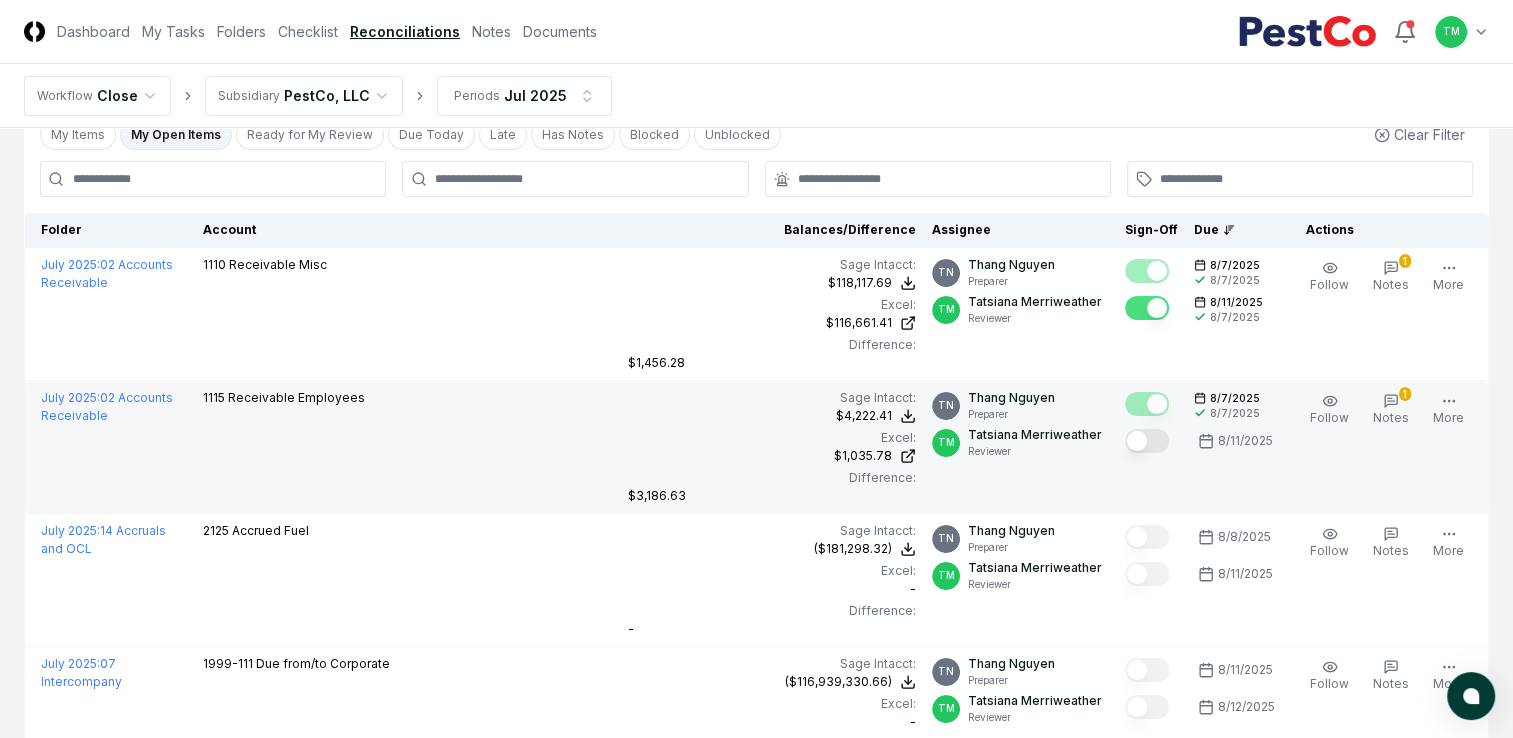 click at bounding box center [1147, 441] 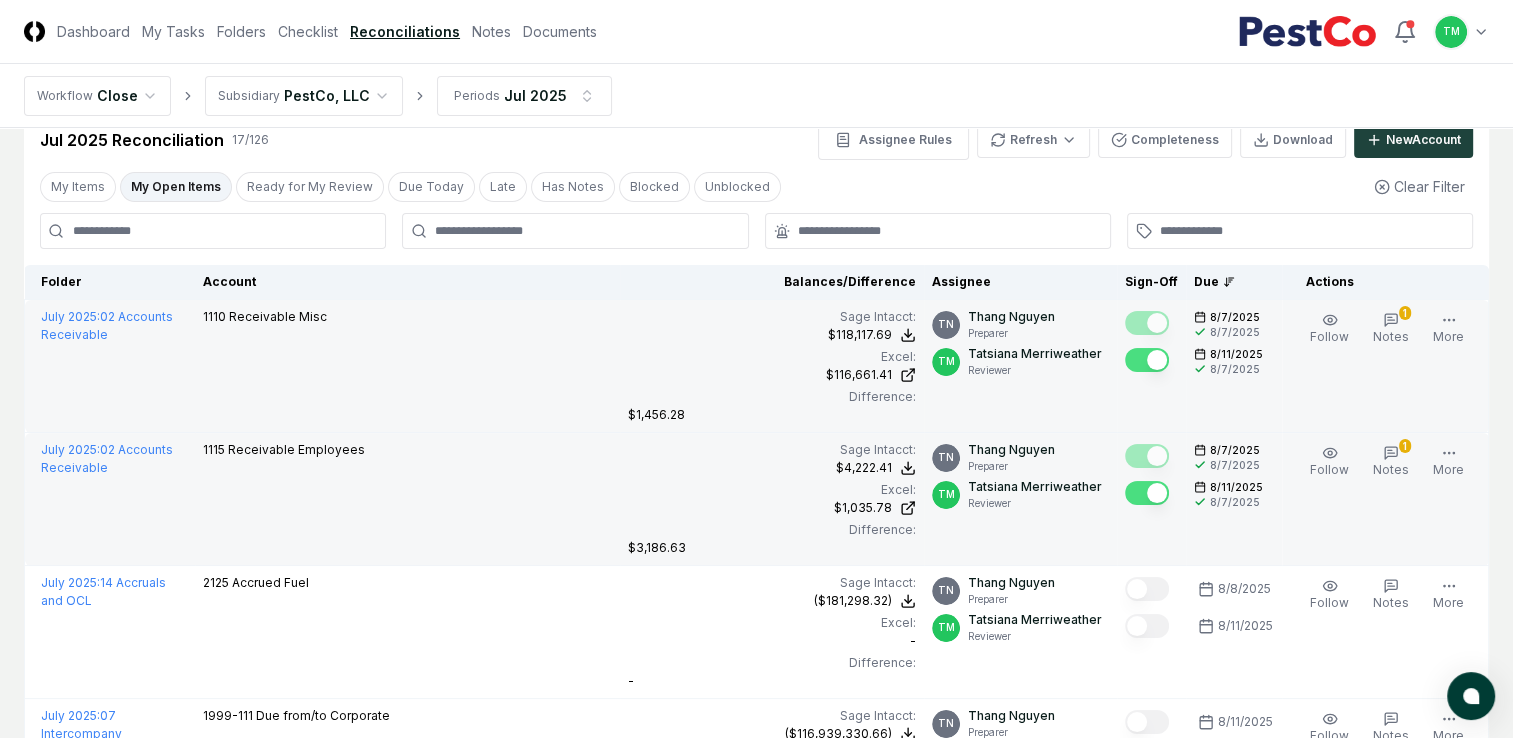 scroll, scrollTop: 0, scrollLeft: 0, axis: both 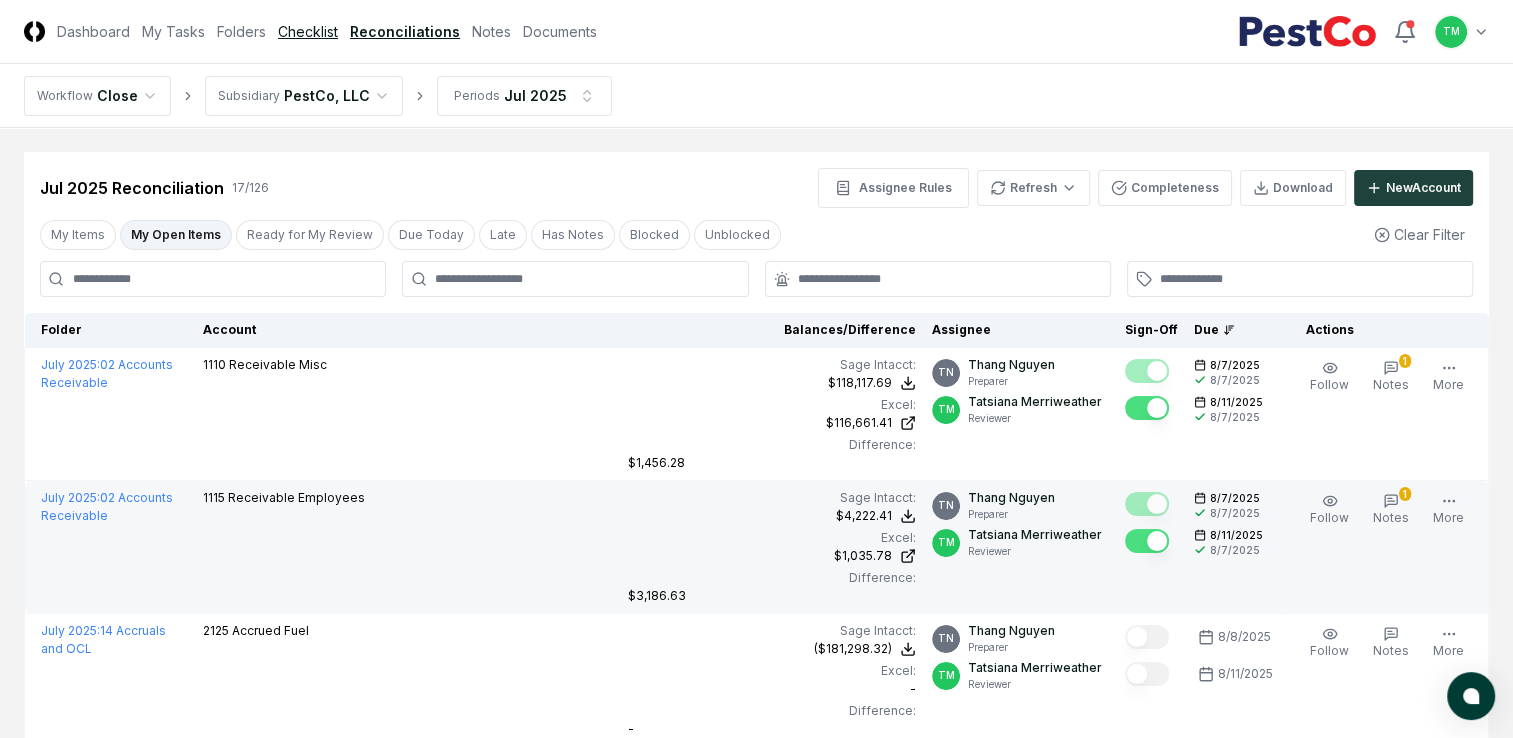 click on "Checklist" at bounding box center (308, 31) 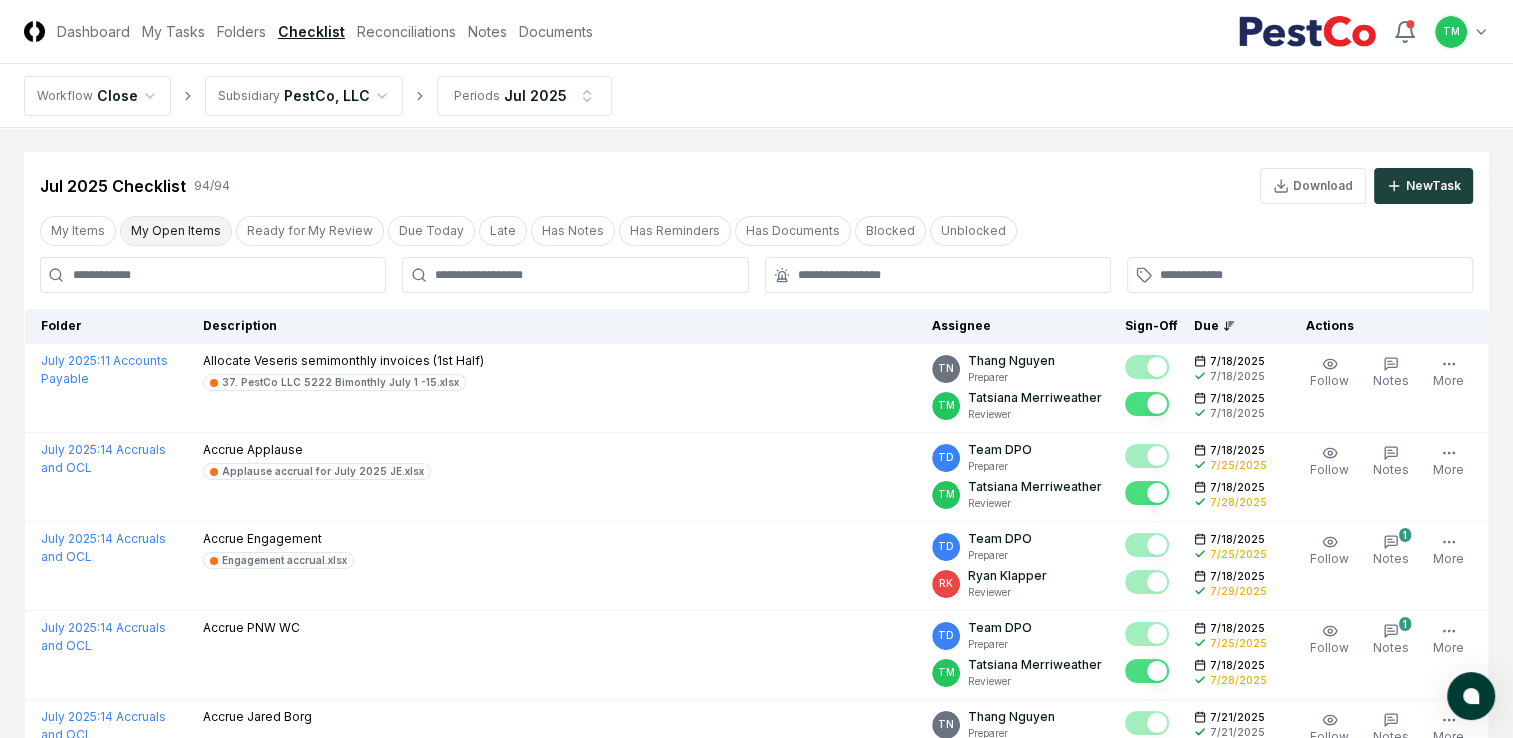 click on "My Open Items" at bounding box center [176, 231] 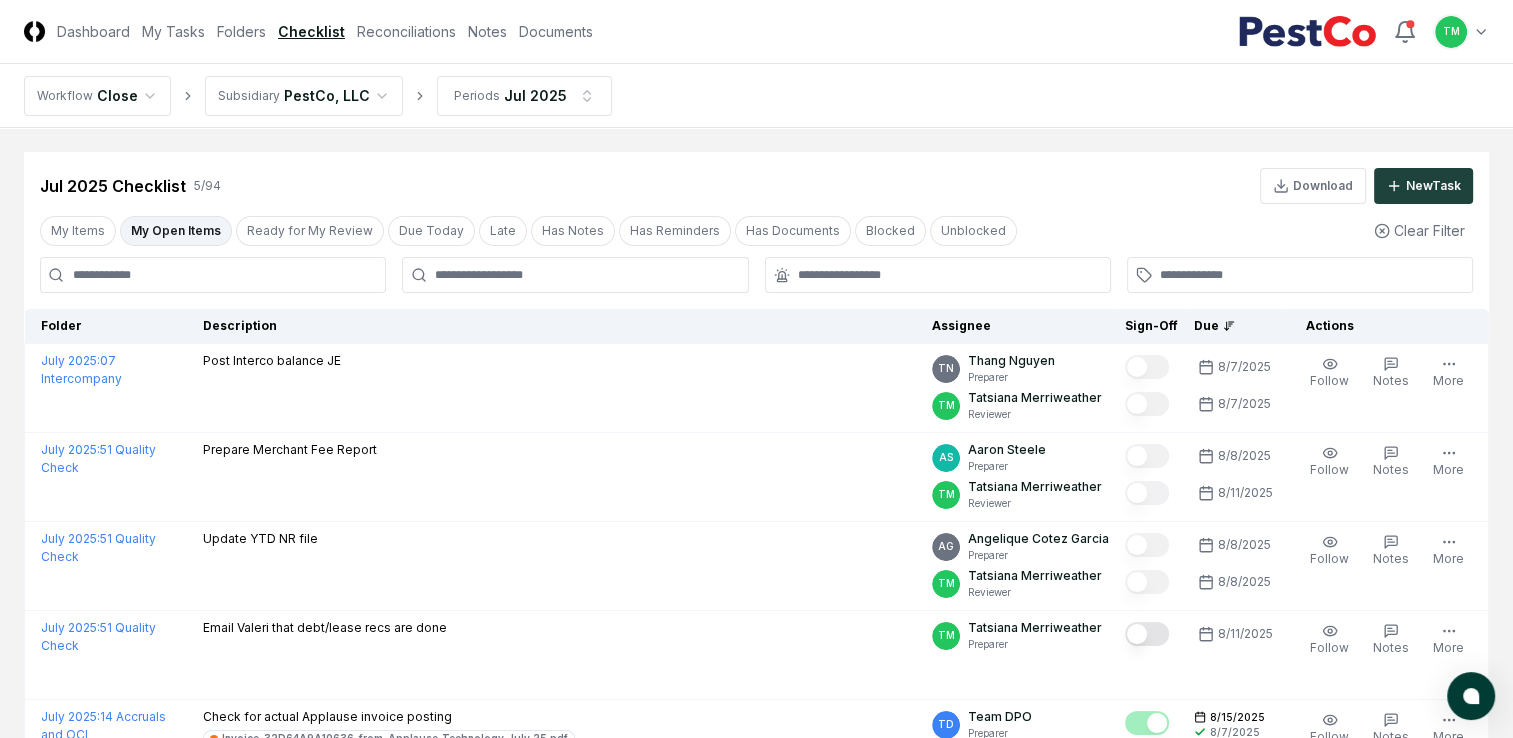 click on "CloseCore Dashboard My Tasks Folders Checklist Reconciliations Notes Documents Toggle navigation menu   TM Toggle user menu Workflow Close Subsidiary PestCo, LLC Periods Jul 2025 Cancel Reassign Jul 2025 Checklist 5 / 94 Download New  Task My Items My Open Items Ready for My Review Due Today Late Has Notes Has Reminders Has Documents Blocked Unblocked Clear Filter Folder Description Assignee Sign-Off   Due Actions July 2025 :  07 Intercompany Post Interco balance JE TN Thang Nguyen Preparer TM Tatsiana Merriweather Reviewer [DATE] [DATE] Follow Notes Upload Reminder Duplicate Edit Task More July 2025 :  51 Quality Check Prepare Merchant Fee Report AS Aaron Steele Preparer TM Tatsiana Merriweather Reviewer [DATE] [DATE] Order Follow Notes Upload Reminder Duplicate Edit Task More July 2025 :  51 Quality Check Update YTD NR file AG Angelique Cotez Garcia Preparer TM Tatsiana Merriweather Reviewer [DATE] [DATE] Order Follow Notes Upload Reminder Duplicate Edit Task More July 2025 :  TM Preparer 1" at bounding box center (756, 466) 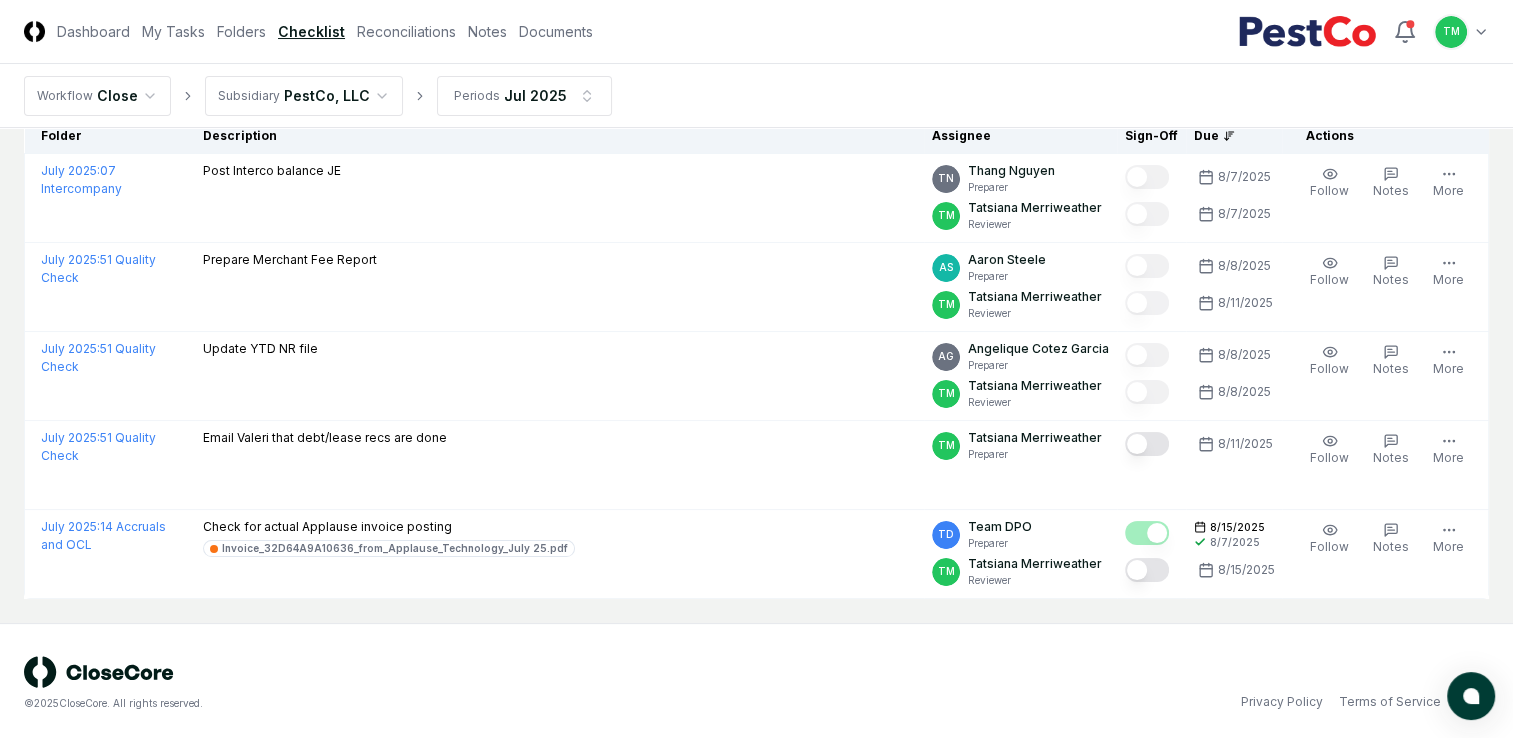 scroll, scrollTop: 193, scrollLeft: 0, axis: vertical 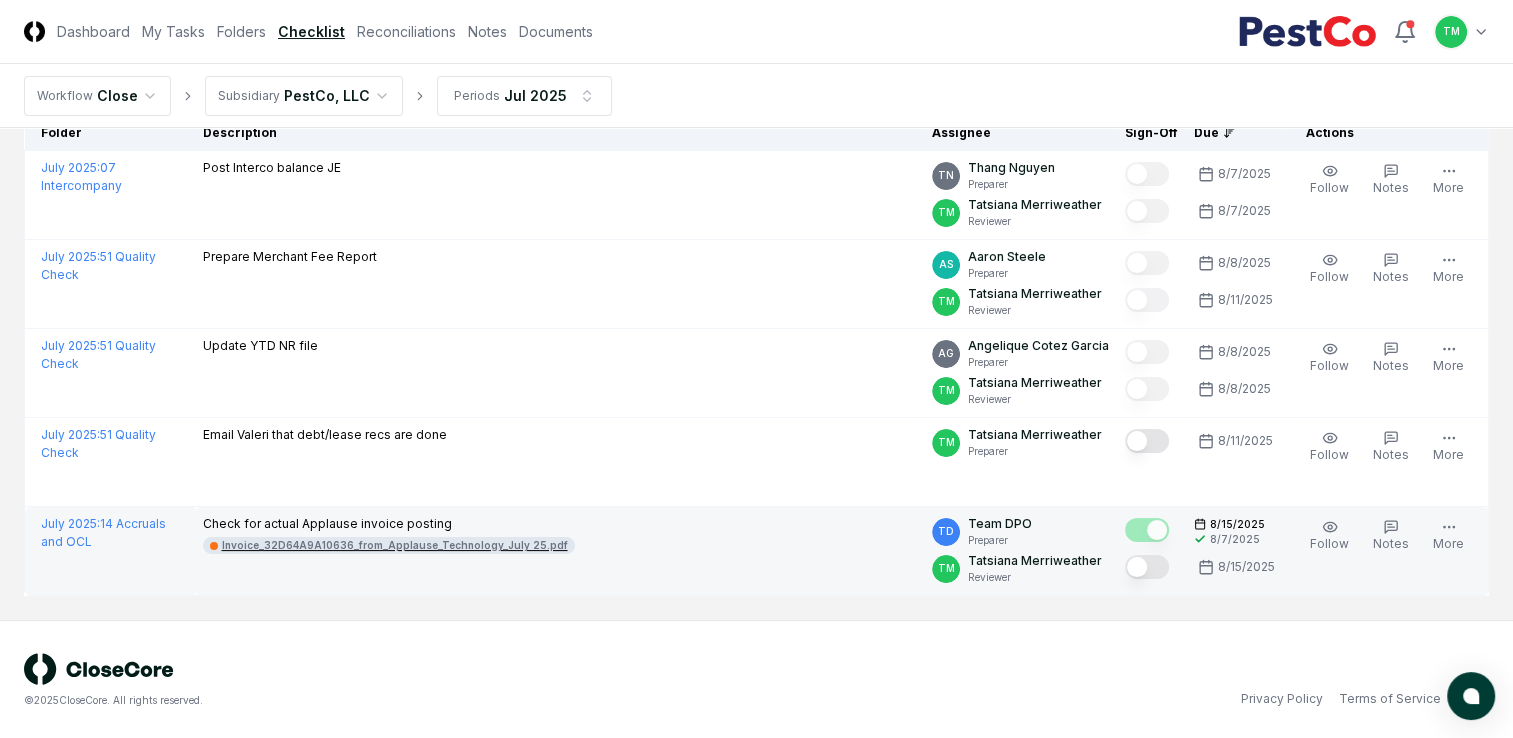 click on "Invoice_32D64A9A10636_from_Applause_Technology_July 25.pdf" at bounding box center [395, 545] 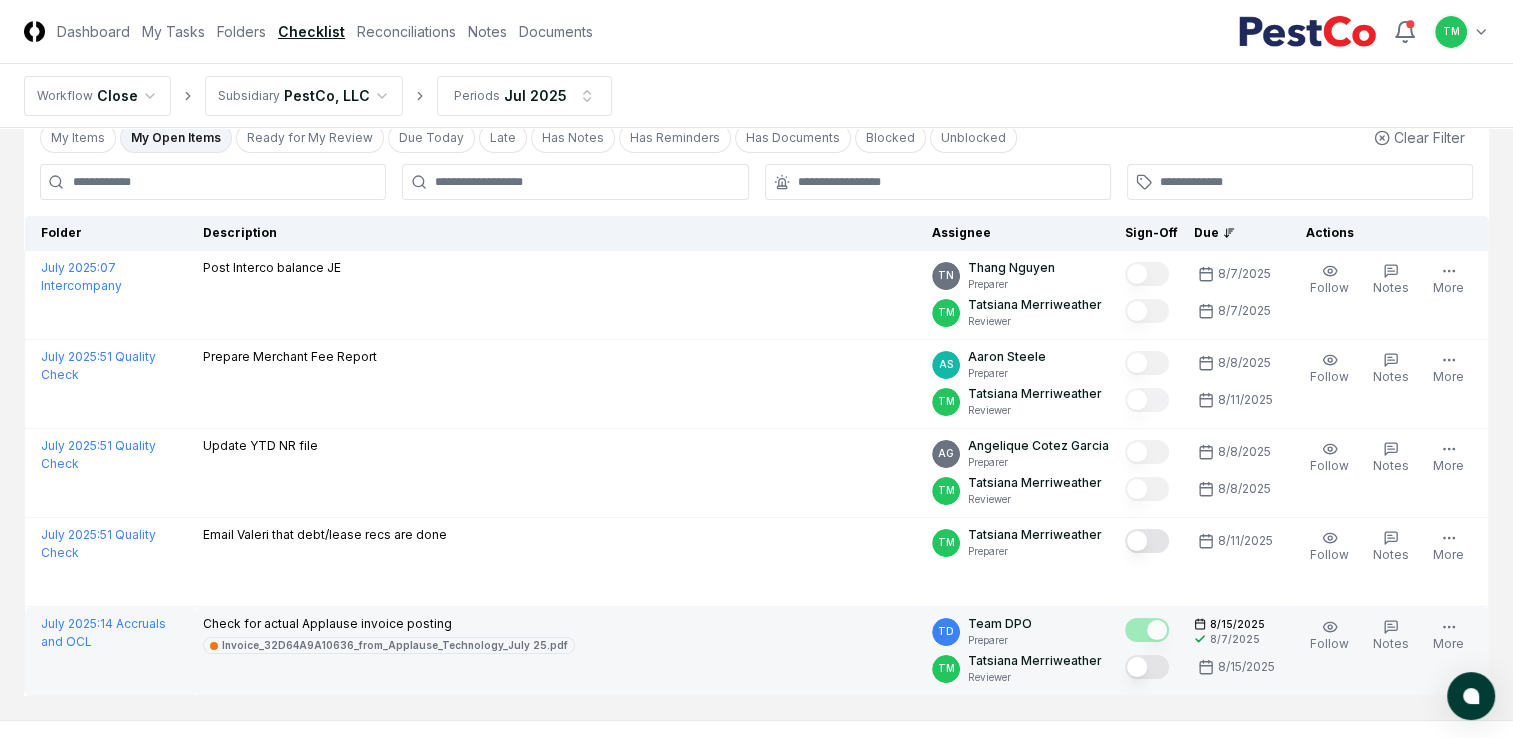 scroll, scrollTop: 193, scrollLeft: 0, axis: vertical 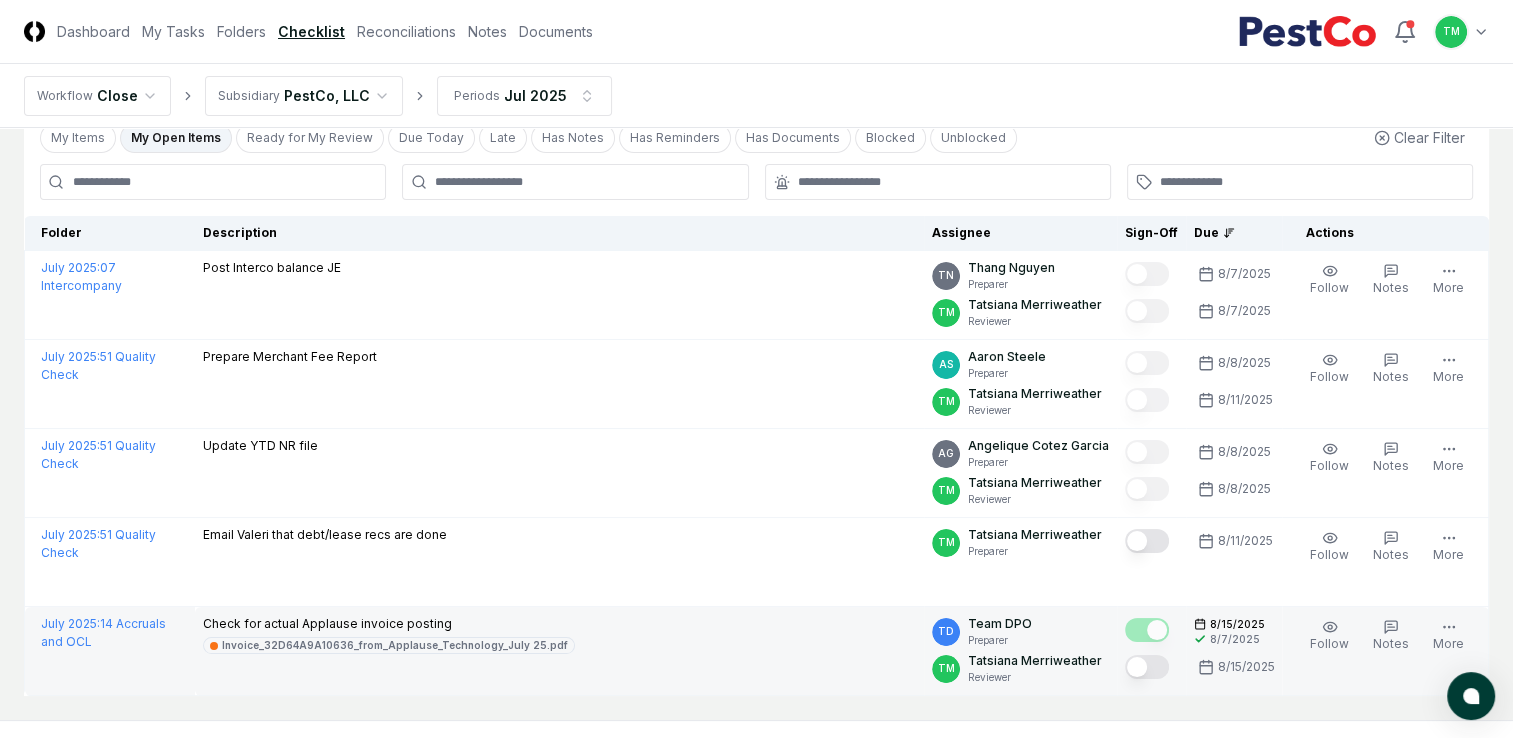 click at bounding box center [1147, 667] 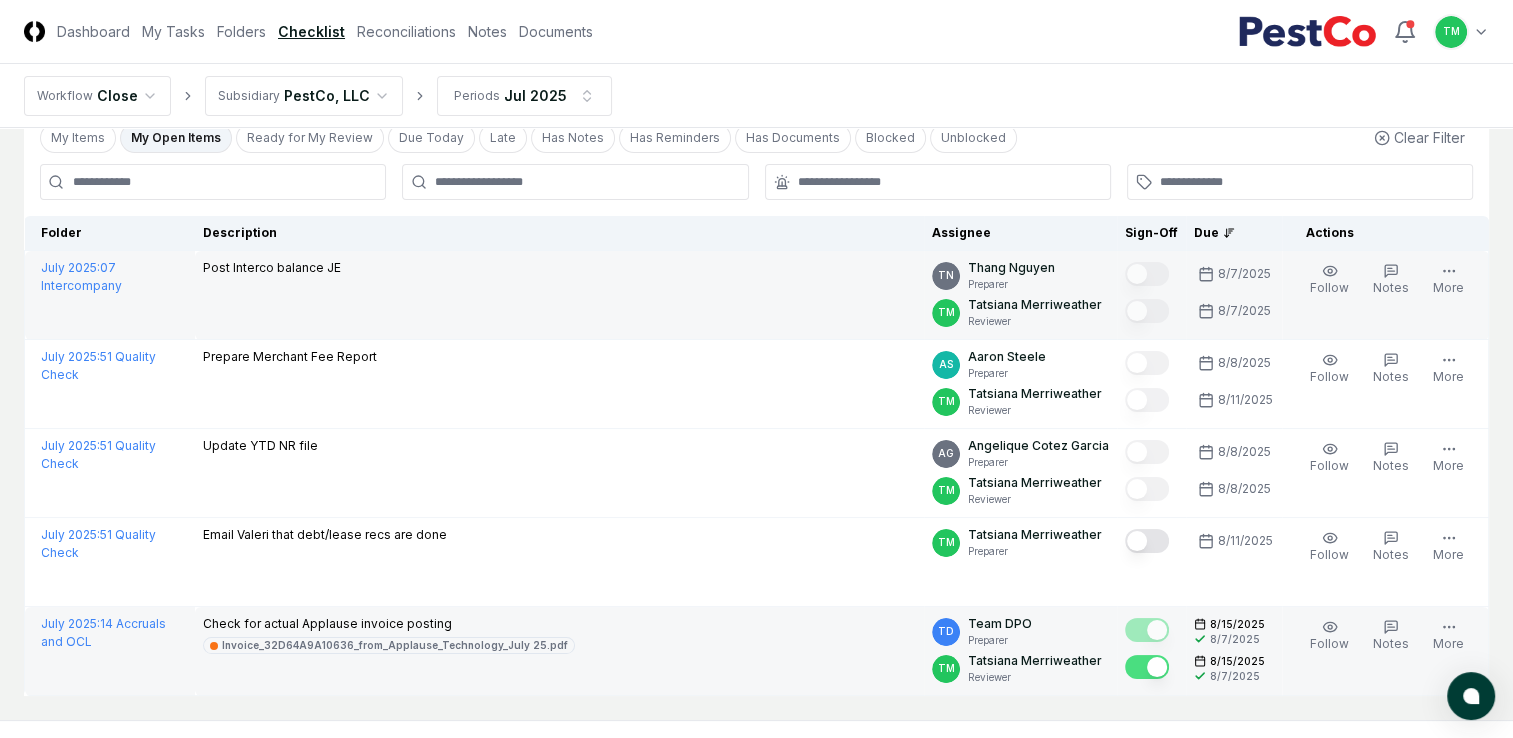 scroll, scrollTop: 0, scrollLeft: 0, axis: both 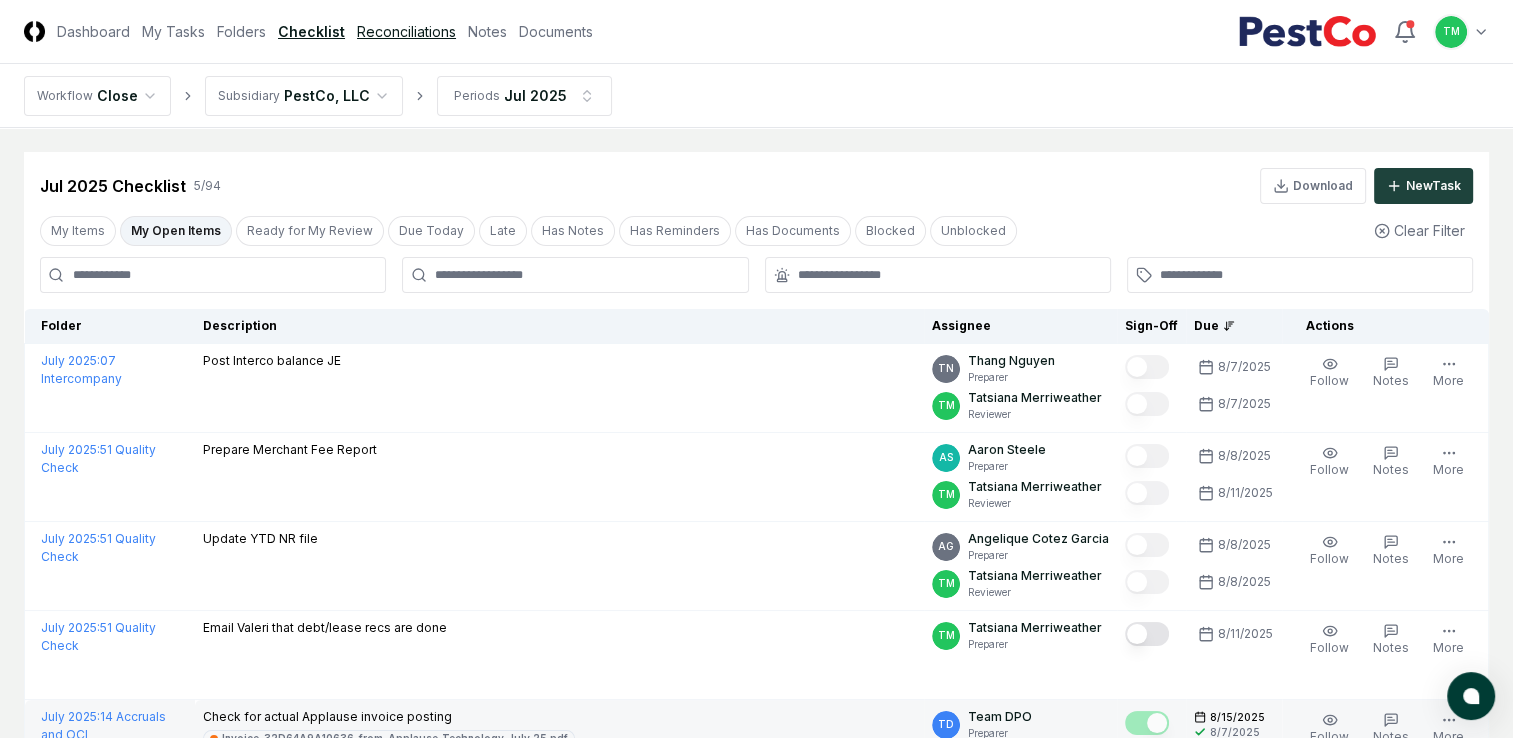 click on "Reconciliations" at bounding box center (406, 31) 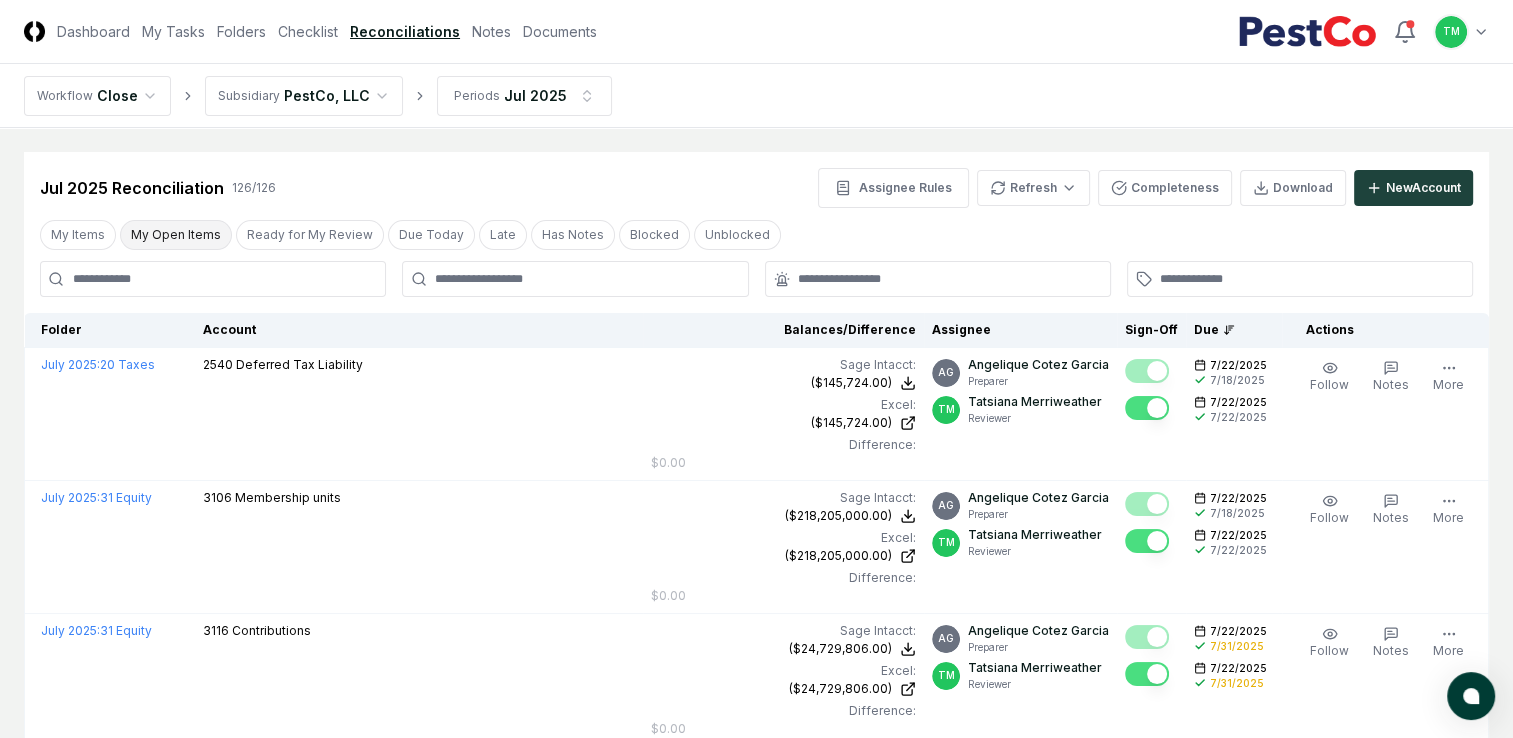 click on "My Open Items" at bounding box center [176, 235] 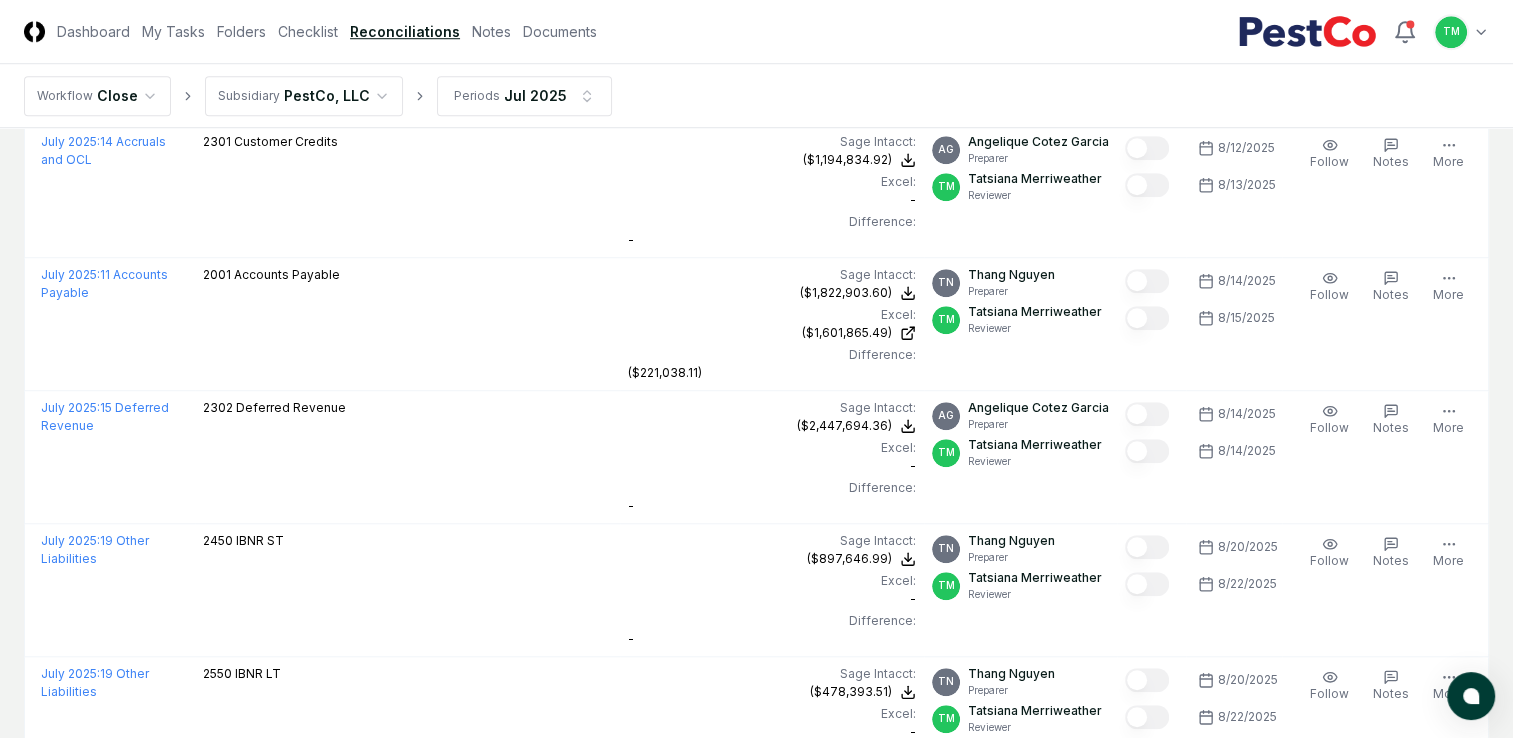 scroll, scrollTop: 1545, scrollLeft: 0, axis: vertical 